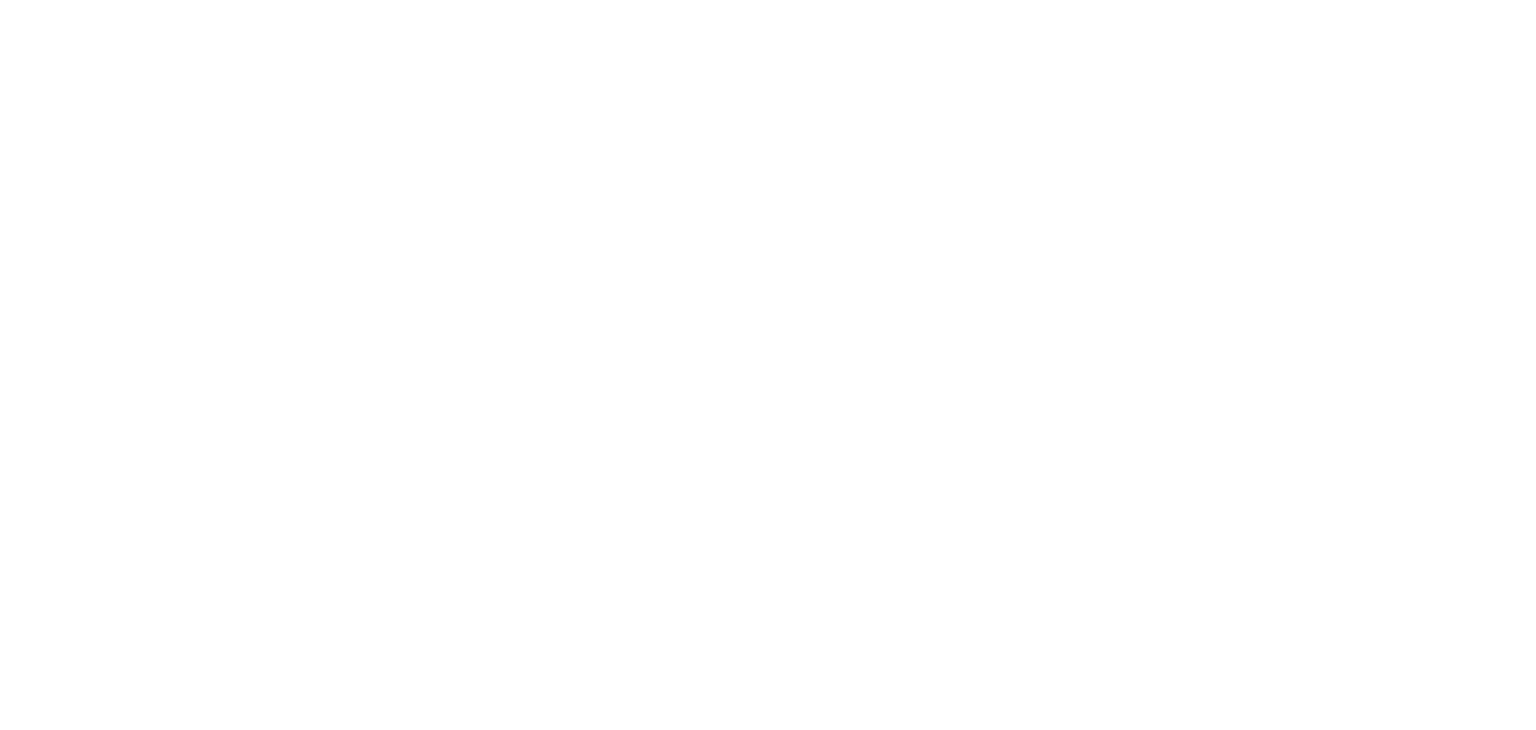 scroll, scrollTop: 0, scrollLeft: 0, axis: both 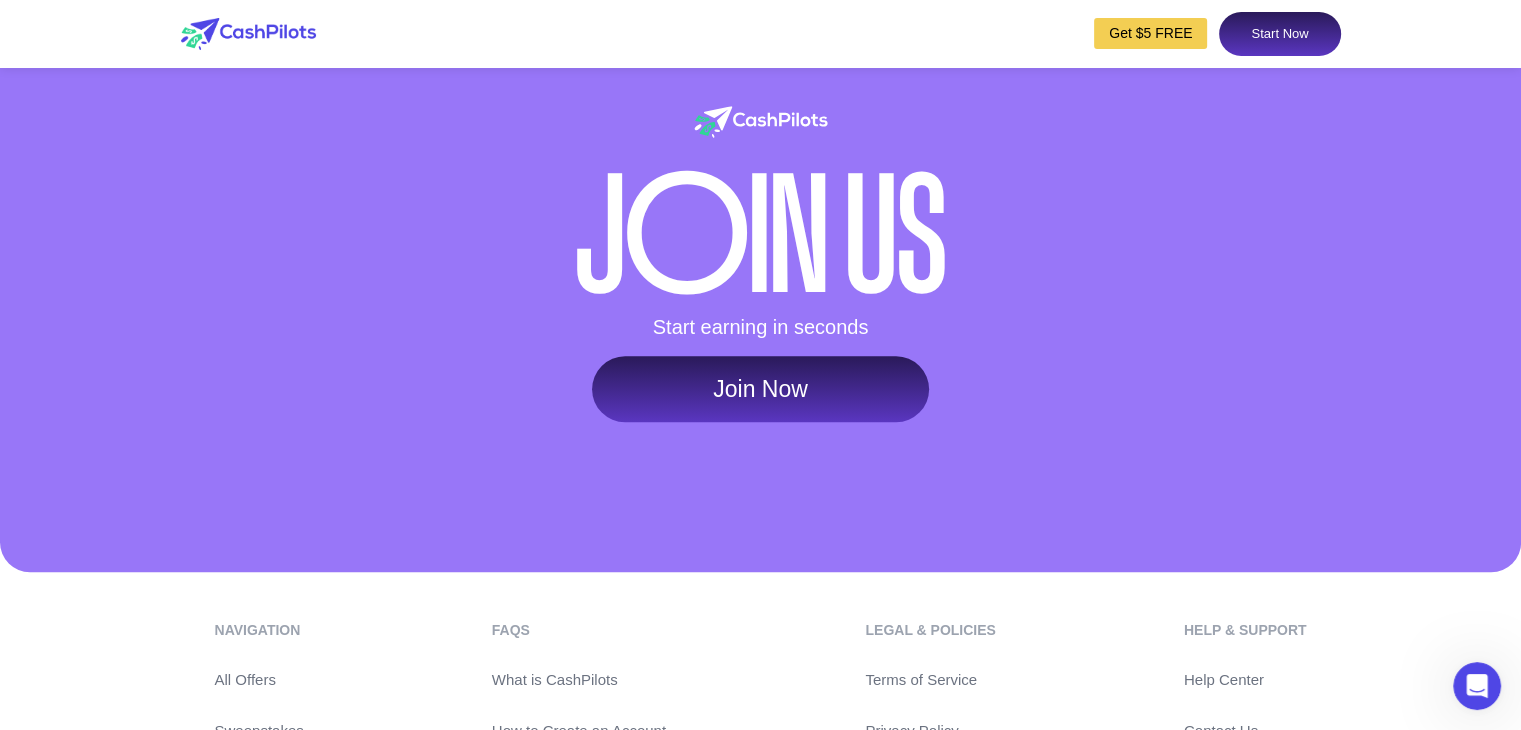 click on "Join Now" at bounding box center (760, 389) 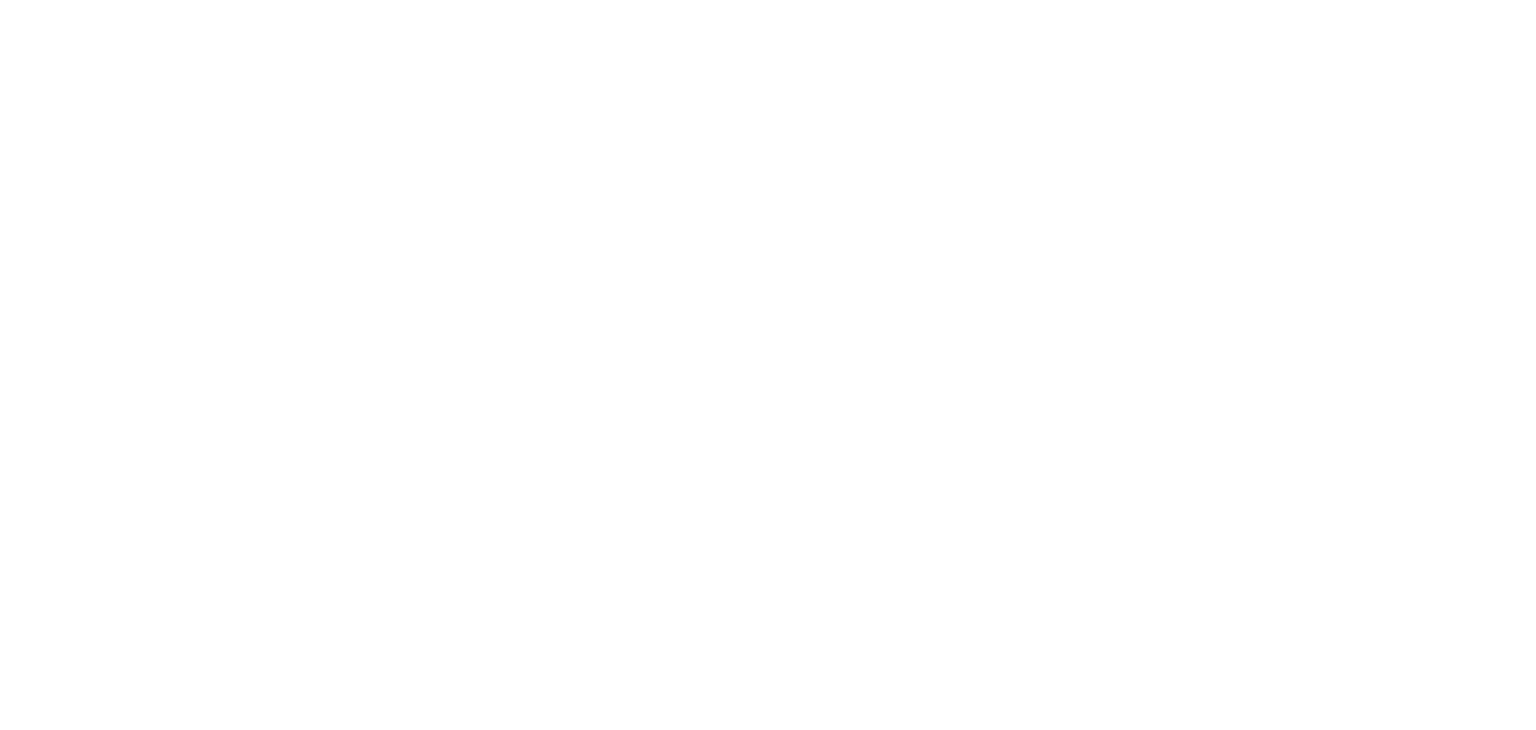 scroll, scrollTop: 0, scrollLeft: 0, axis: both 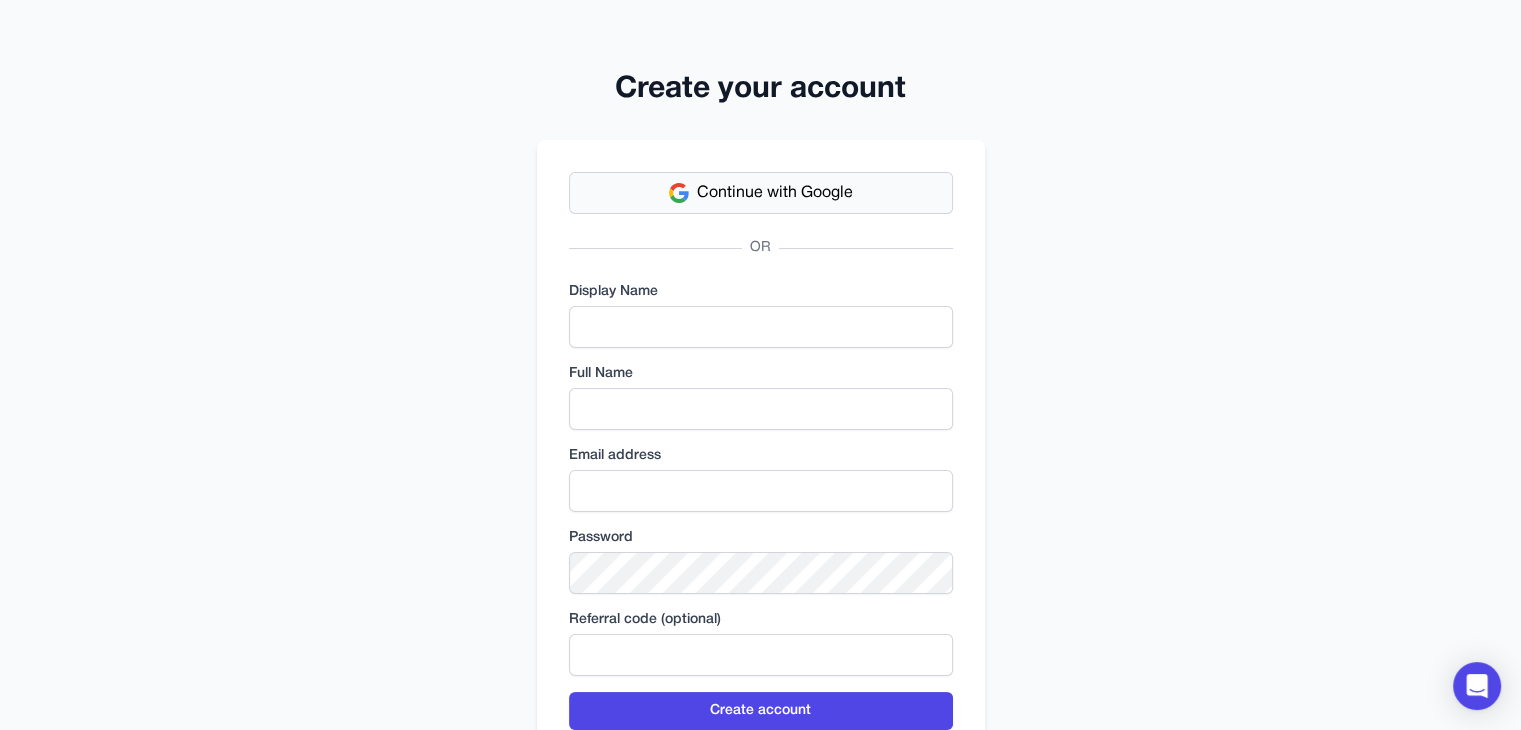 click on "Continue with Google" at bounding box center (775, 193) 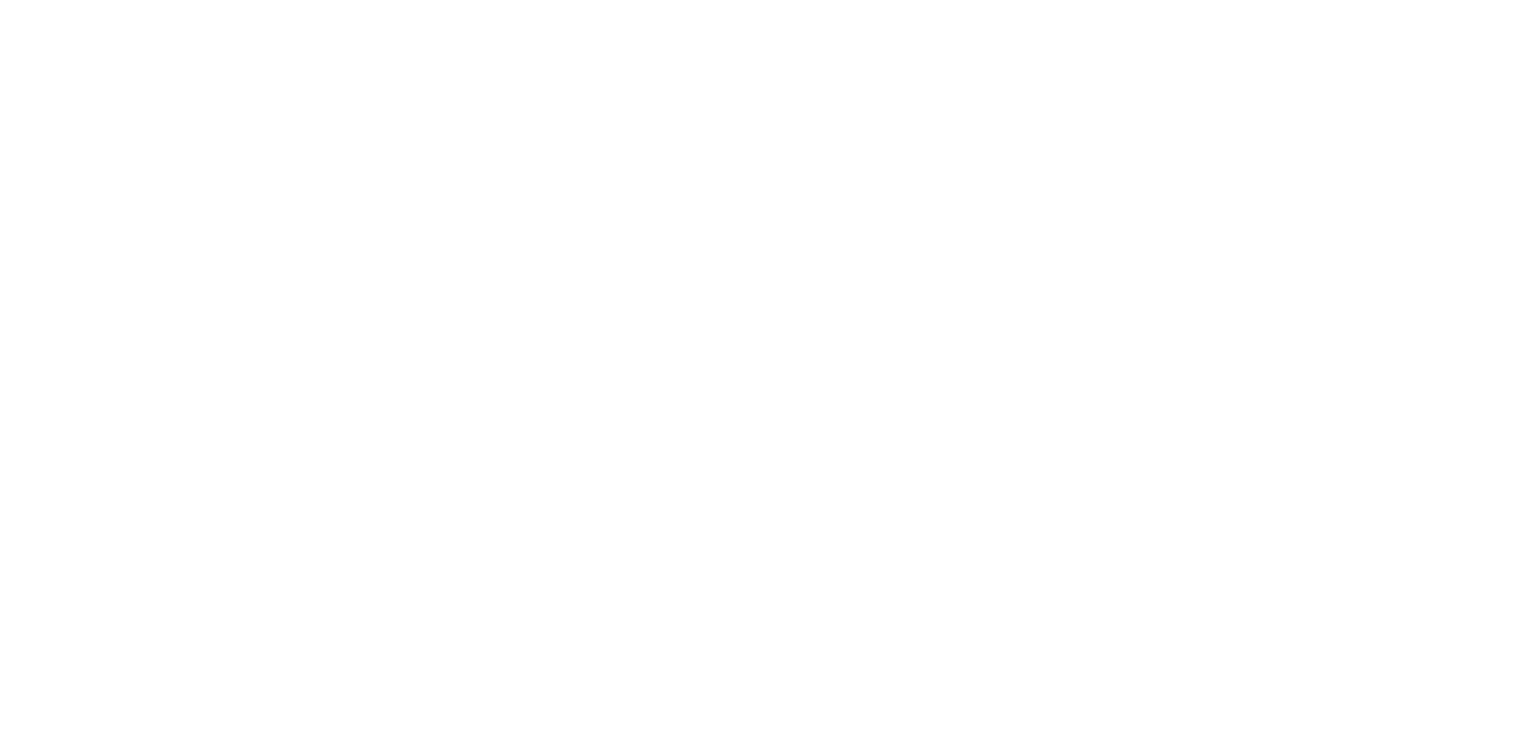 scroll, scrollTop: 0, scrollLeft: 0, axis: both 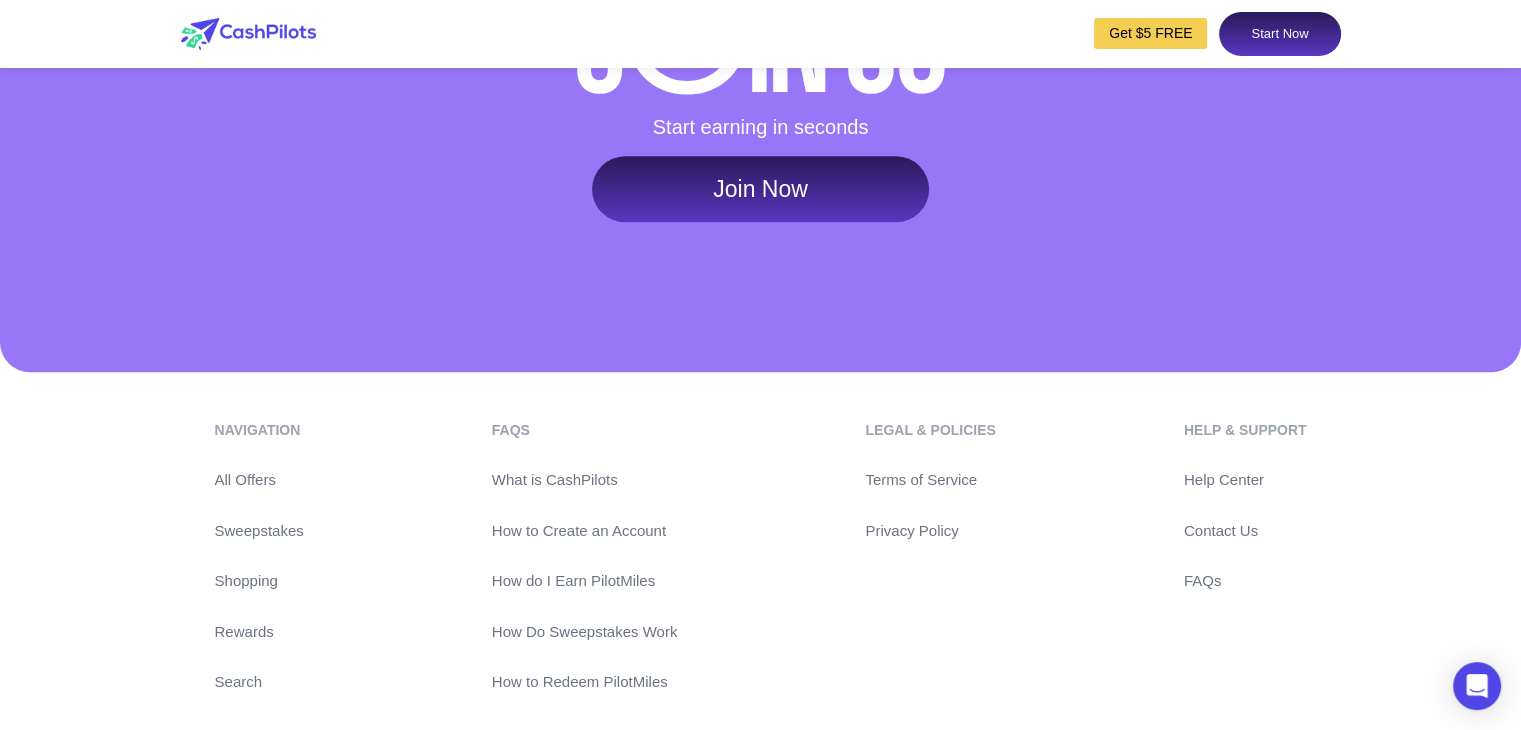 click on "Join Now" at bounding box center [760, 189] 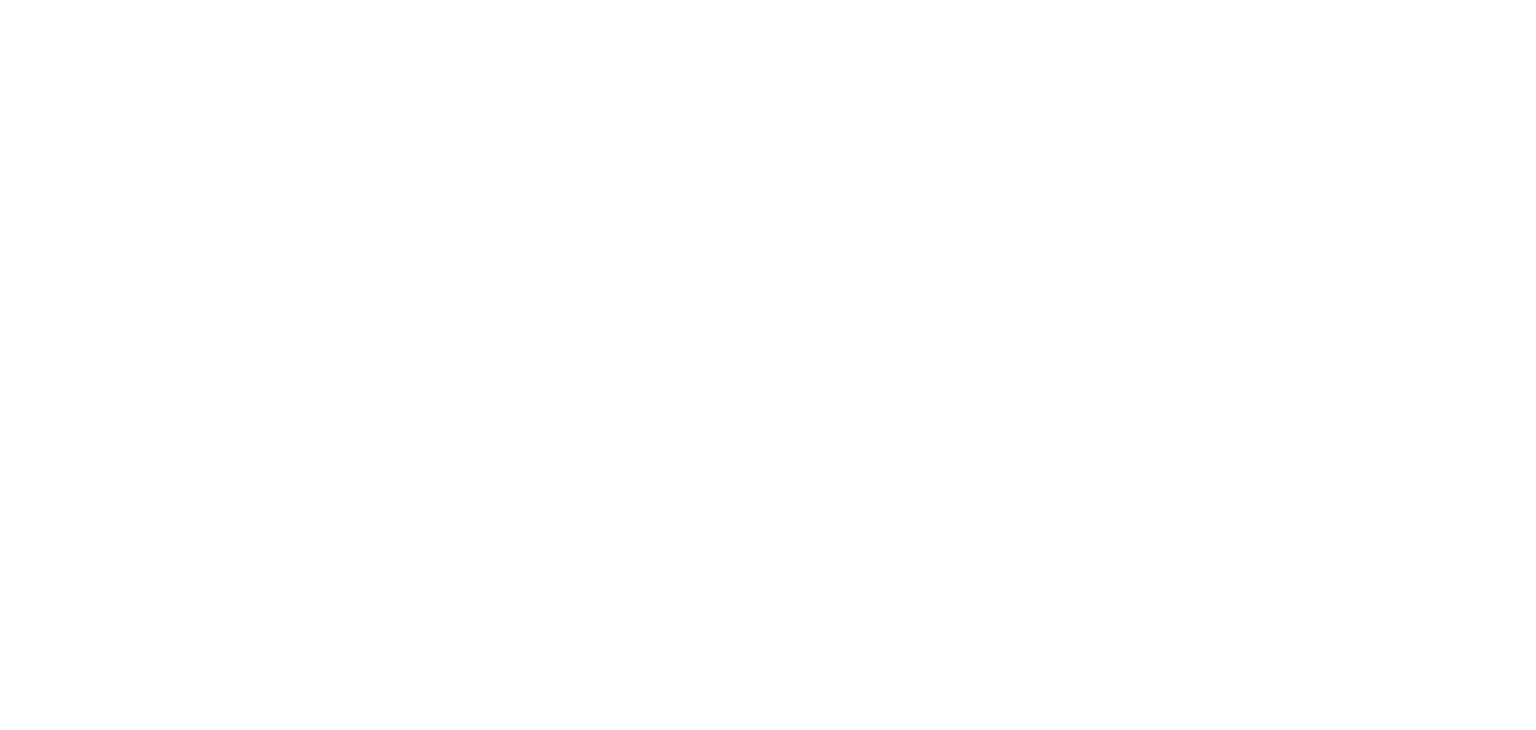 scroll, scrollTop: 0, scrollLeft: 0, axis: both 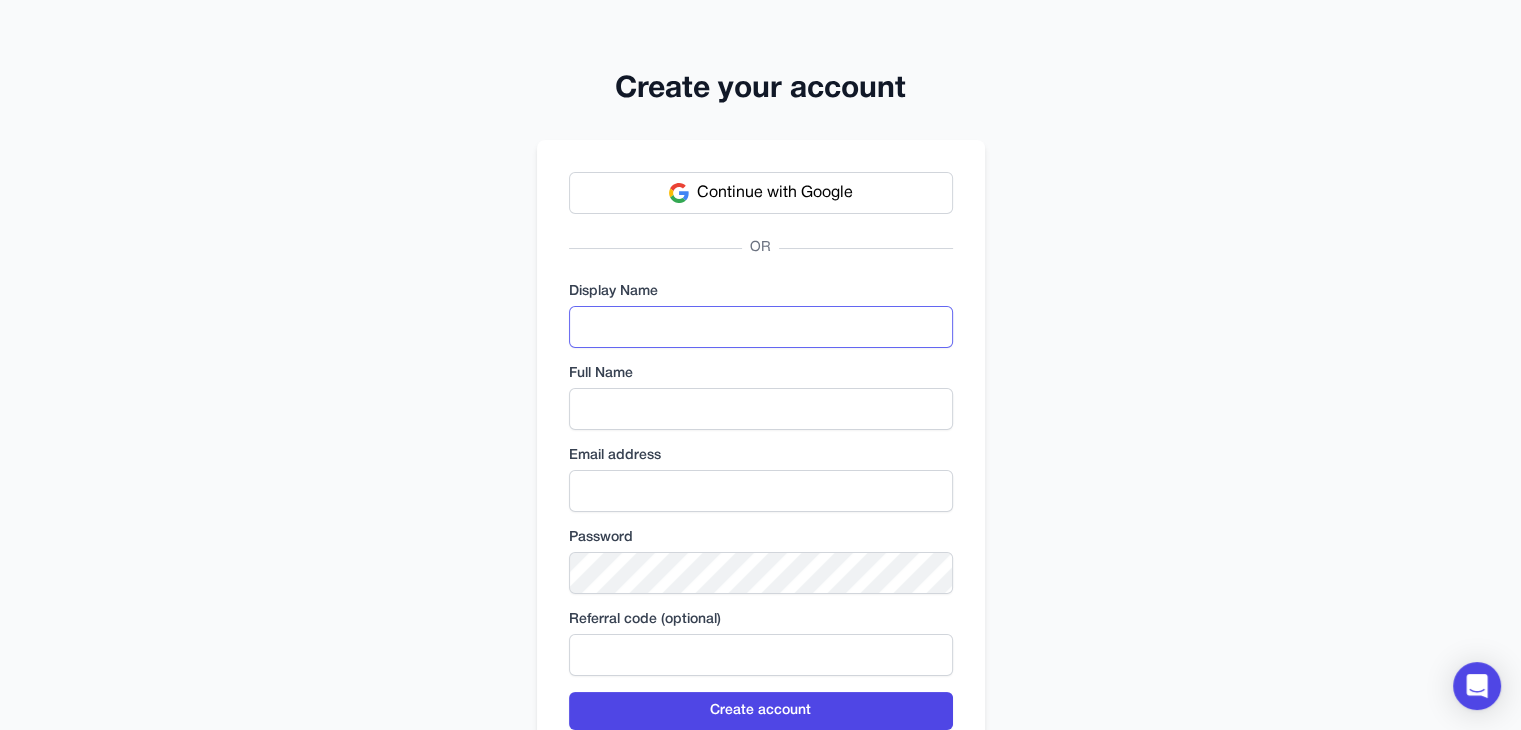click at bounding box center (761, 327) 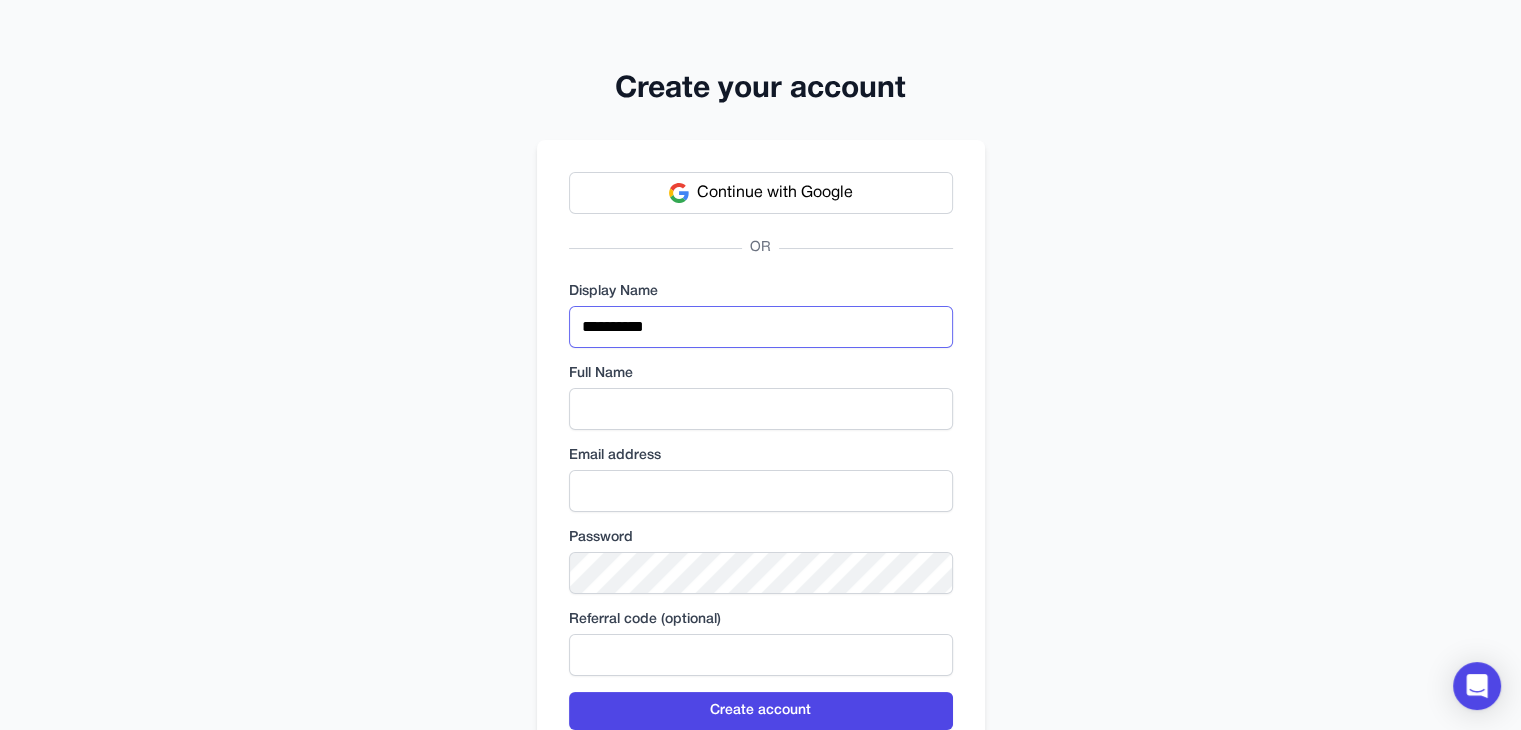 click on "**********" at bounding box center [761, 327] 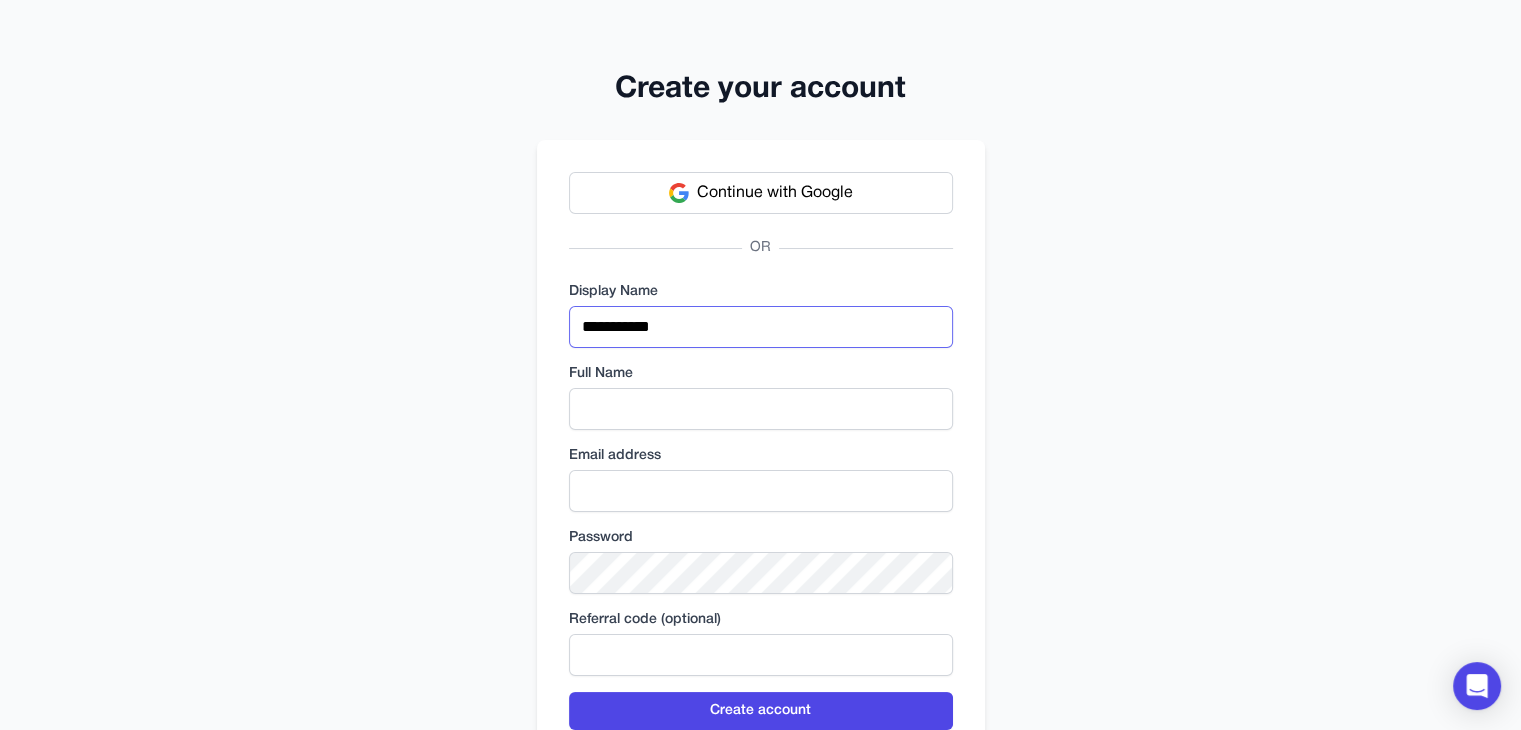 type on "**********" 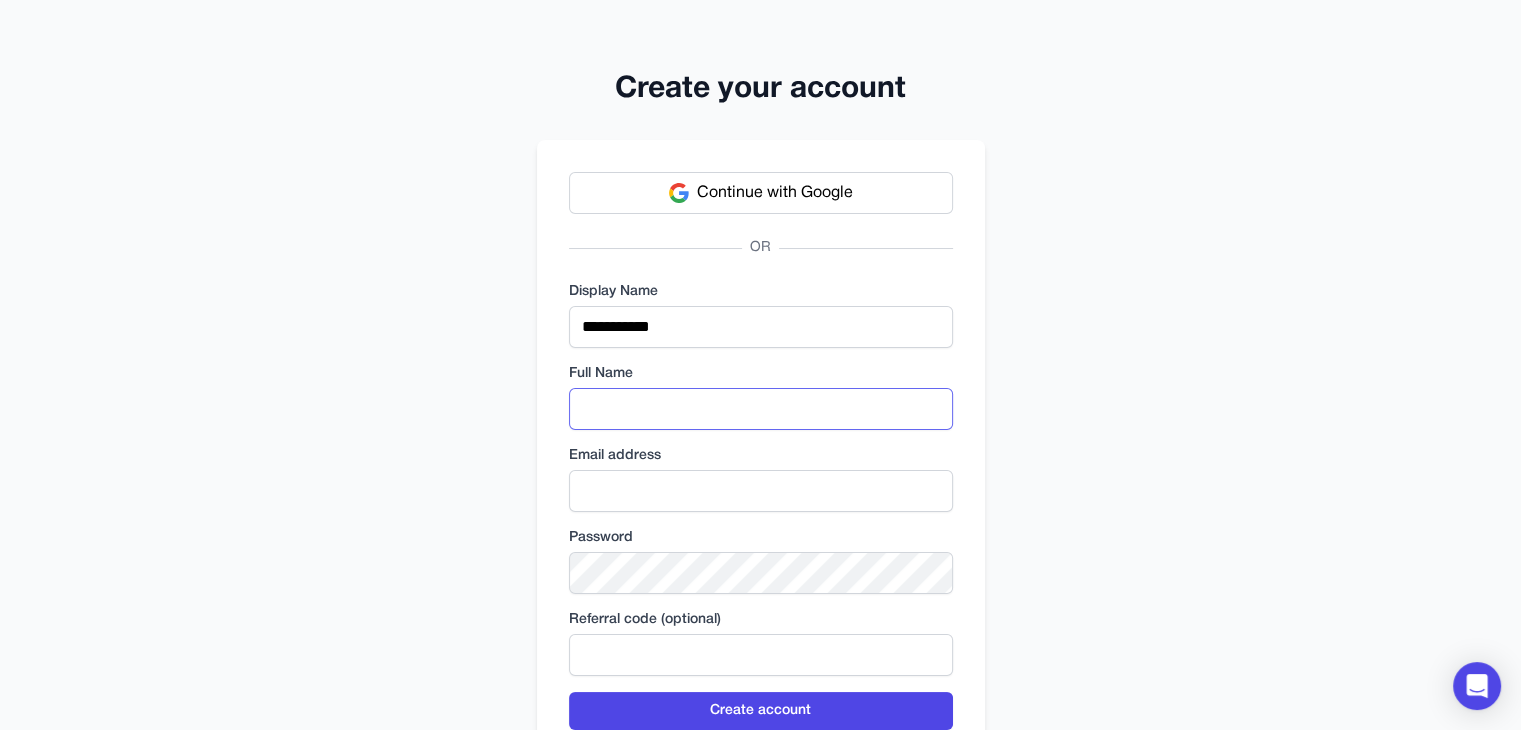 click at bounding box center (761, 409) 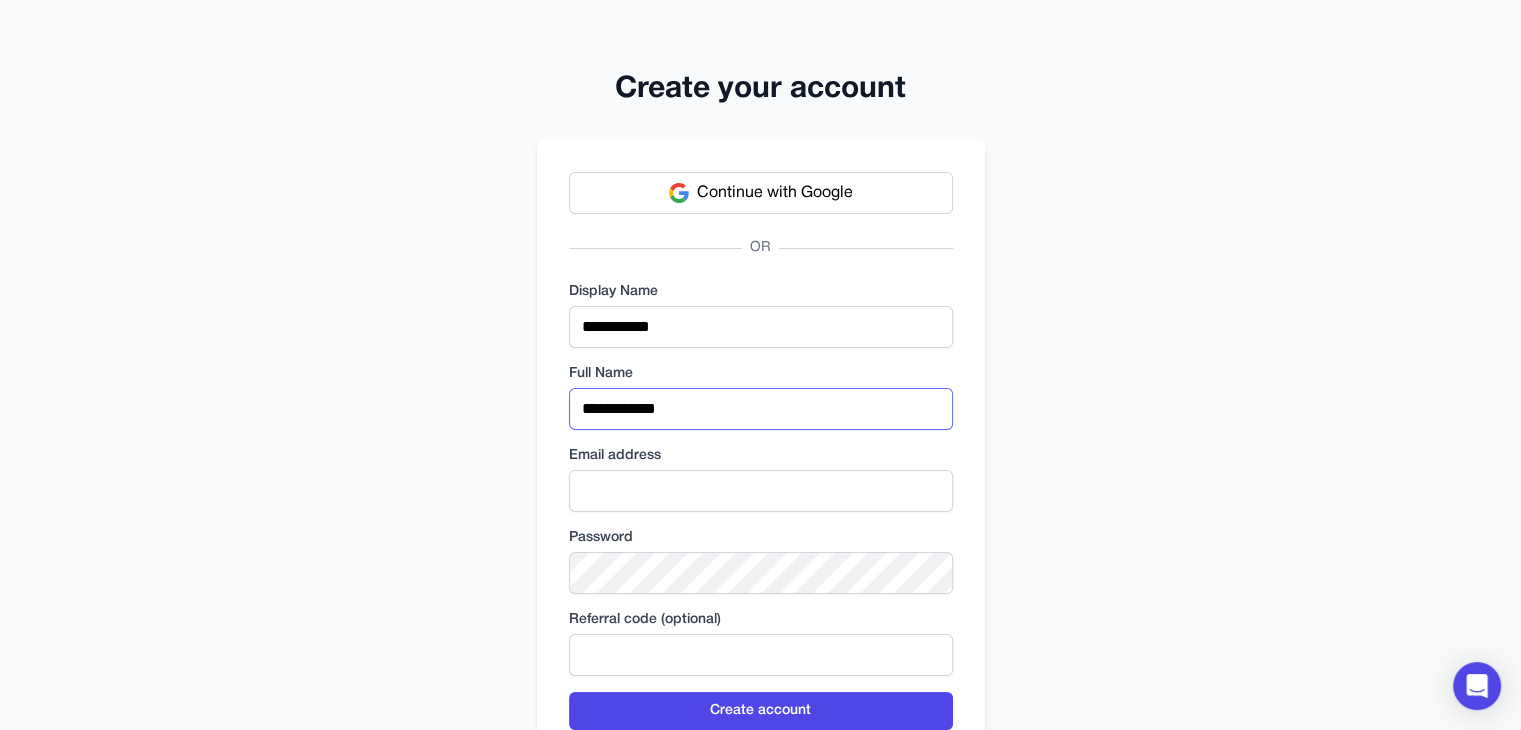type on "**********" 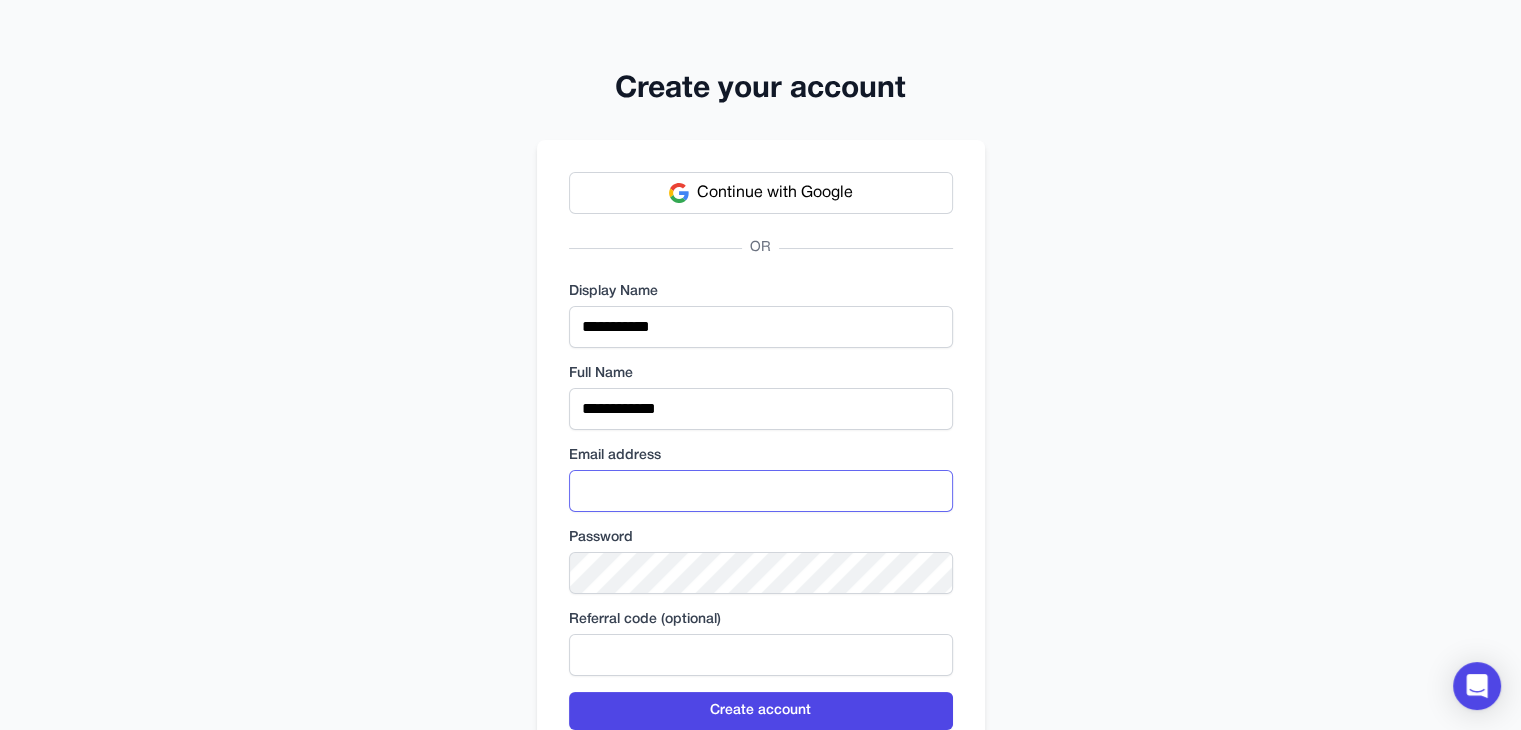 click at bounding box center [761, 491] 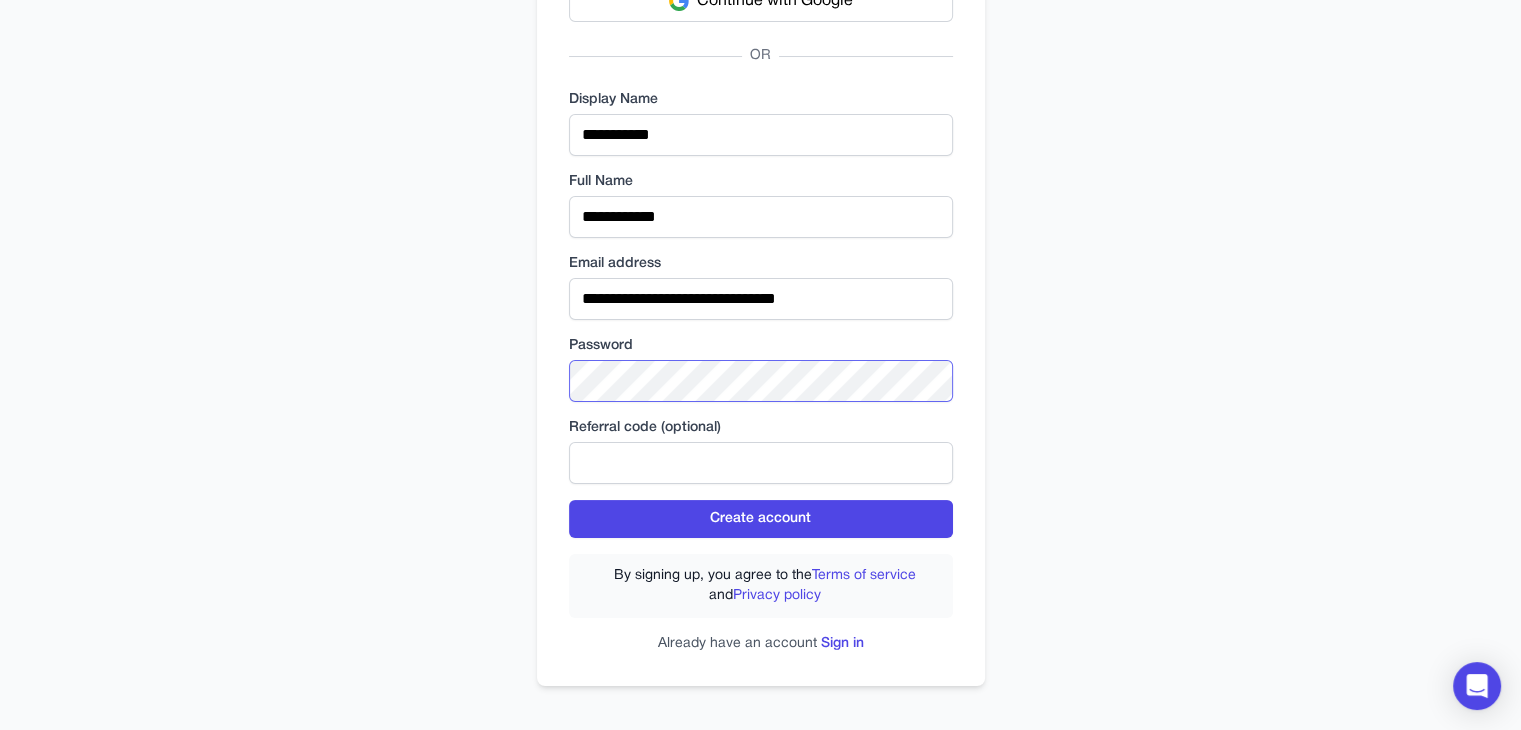 scroll, scrollTop: 193, scrollLeft: 0, axis: vertical 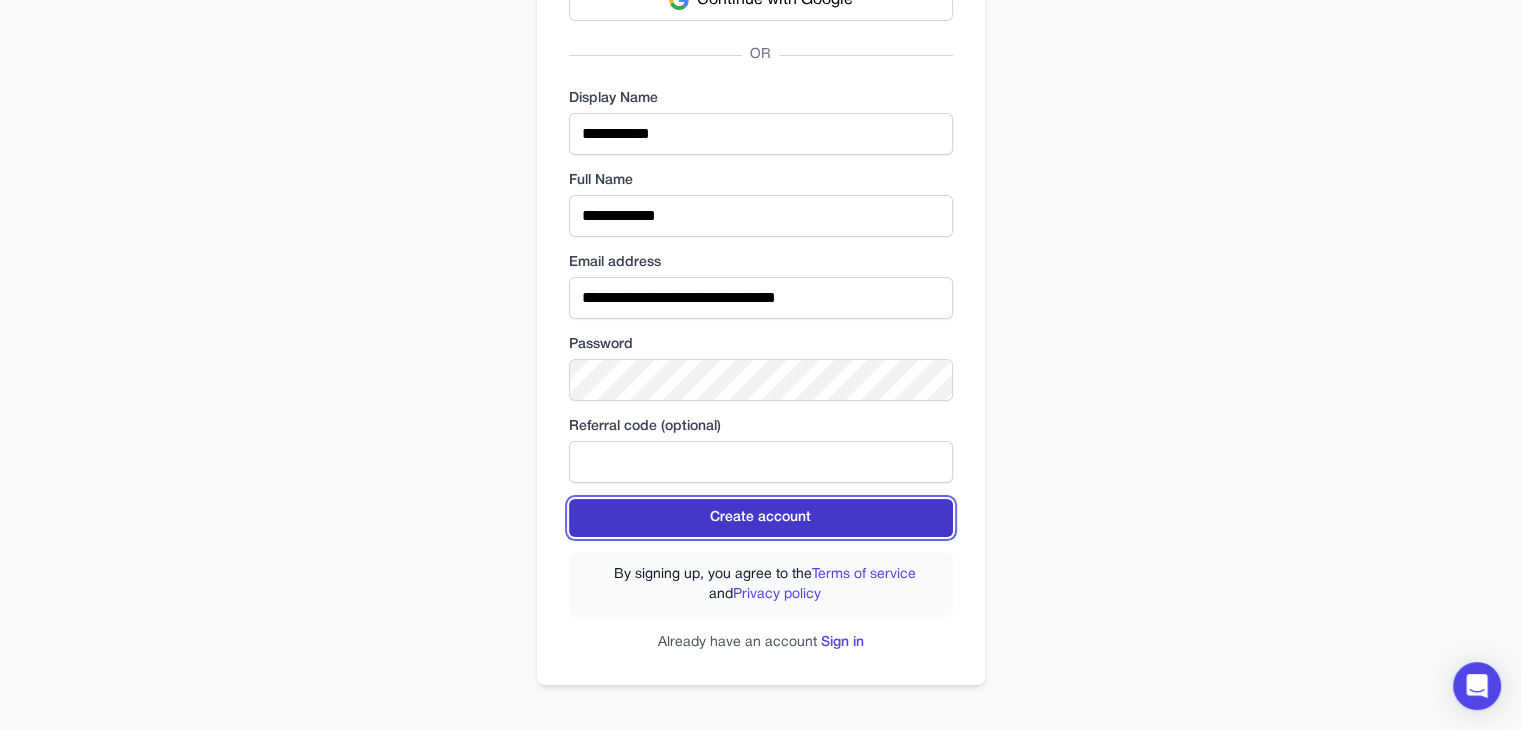 click on "Create account" at bounding box center (761, 518) 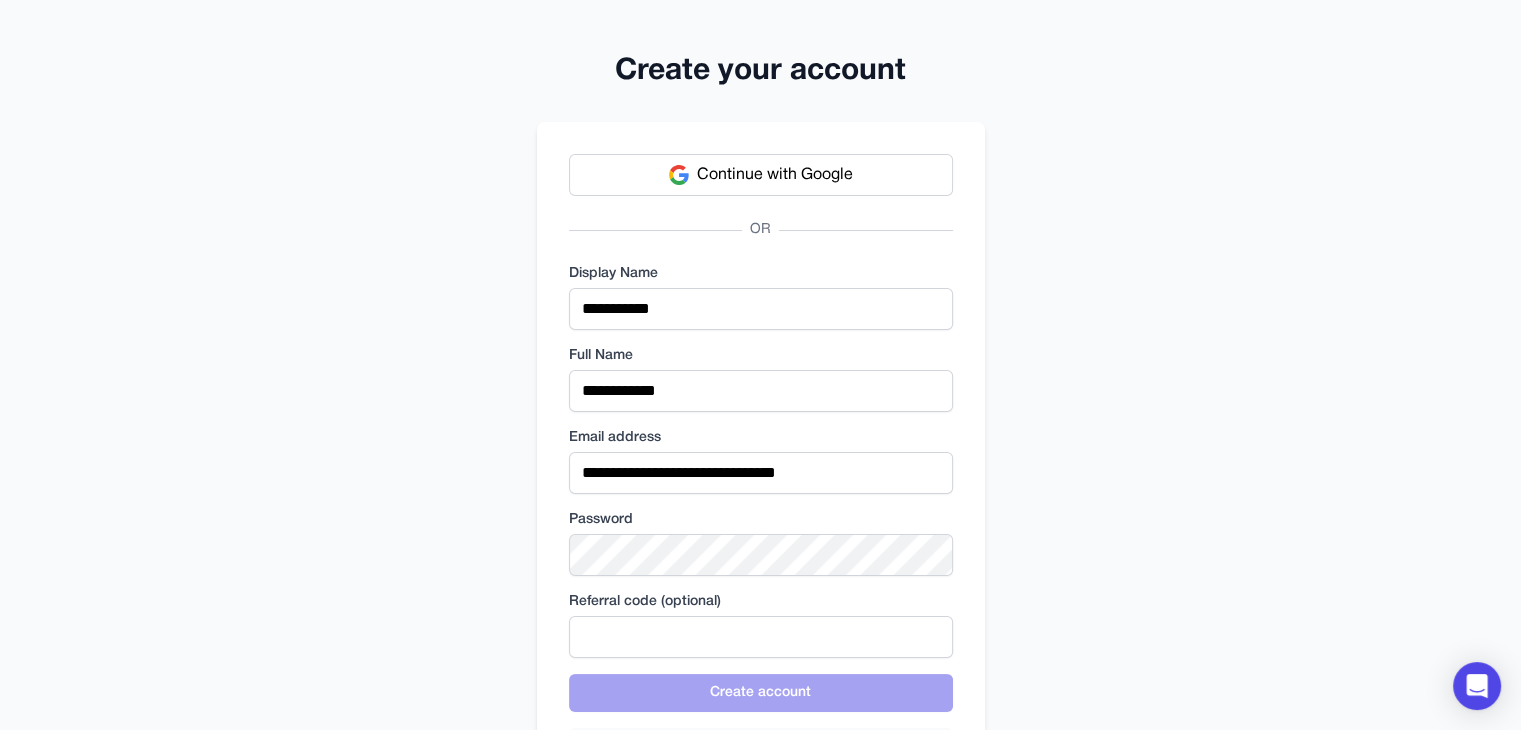 scroll, scrollTop: 0, scrollLeft: 0, axis: both 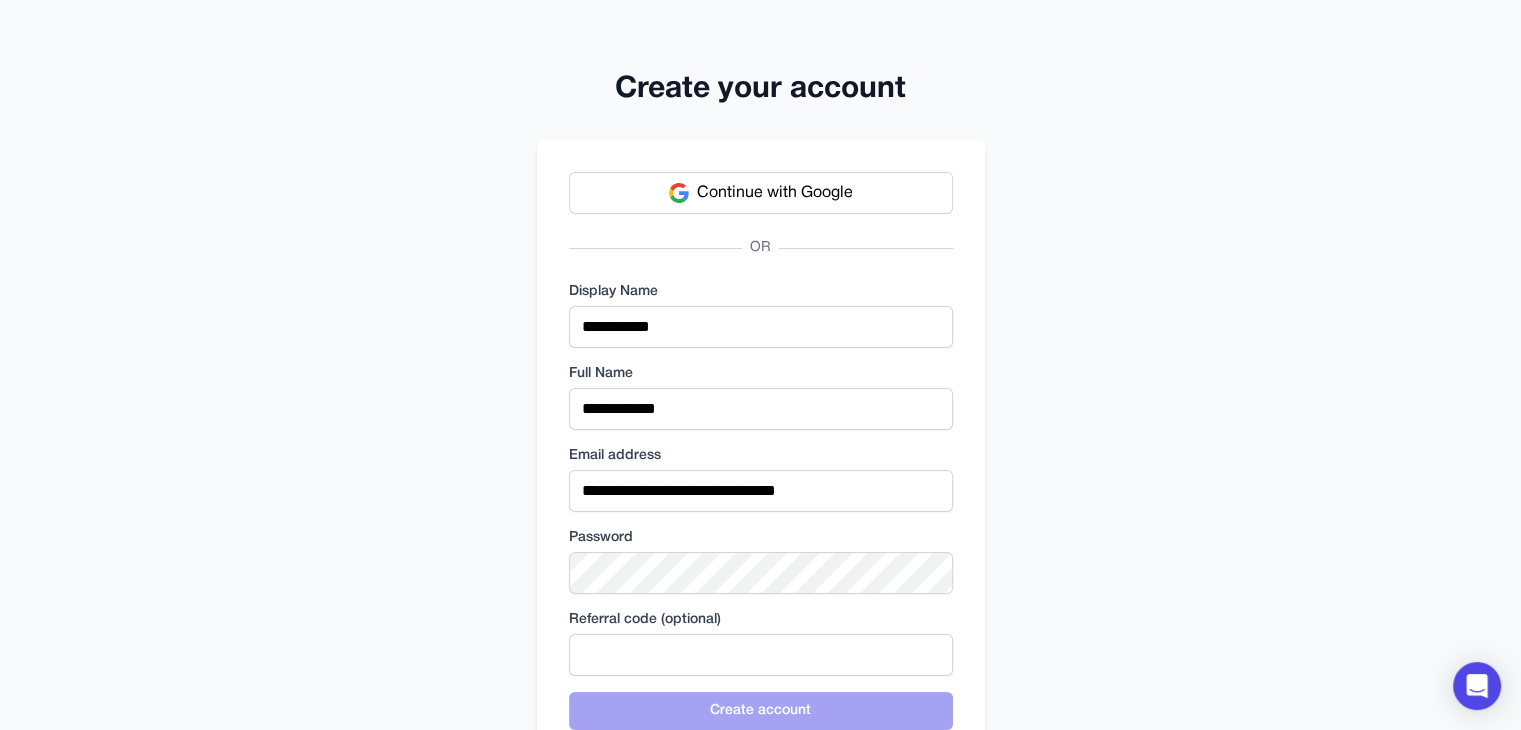 click on "Continue with Google" at bounding box center [775, 193] 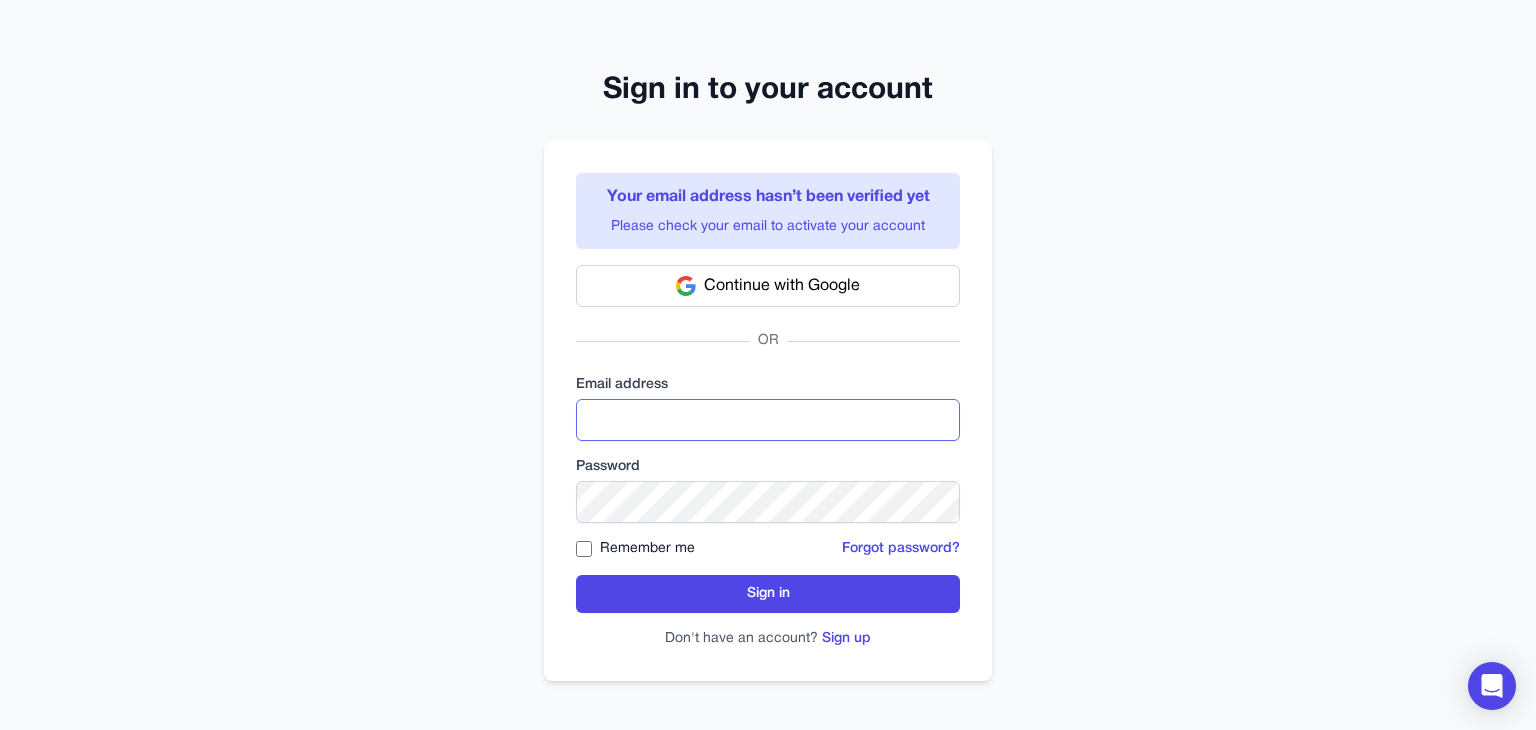 type on "**********" 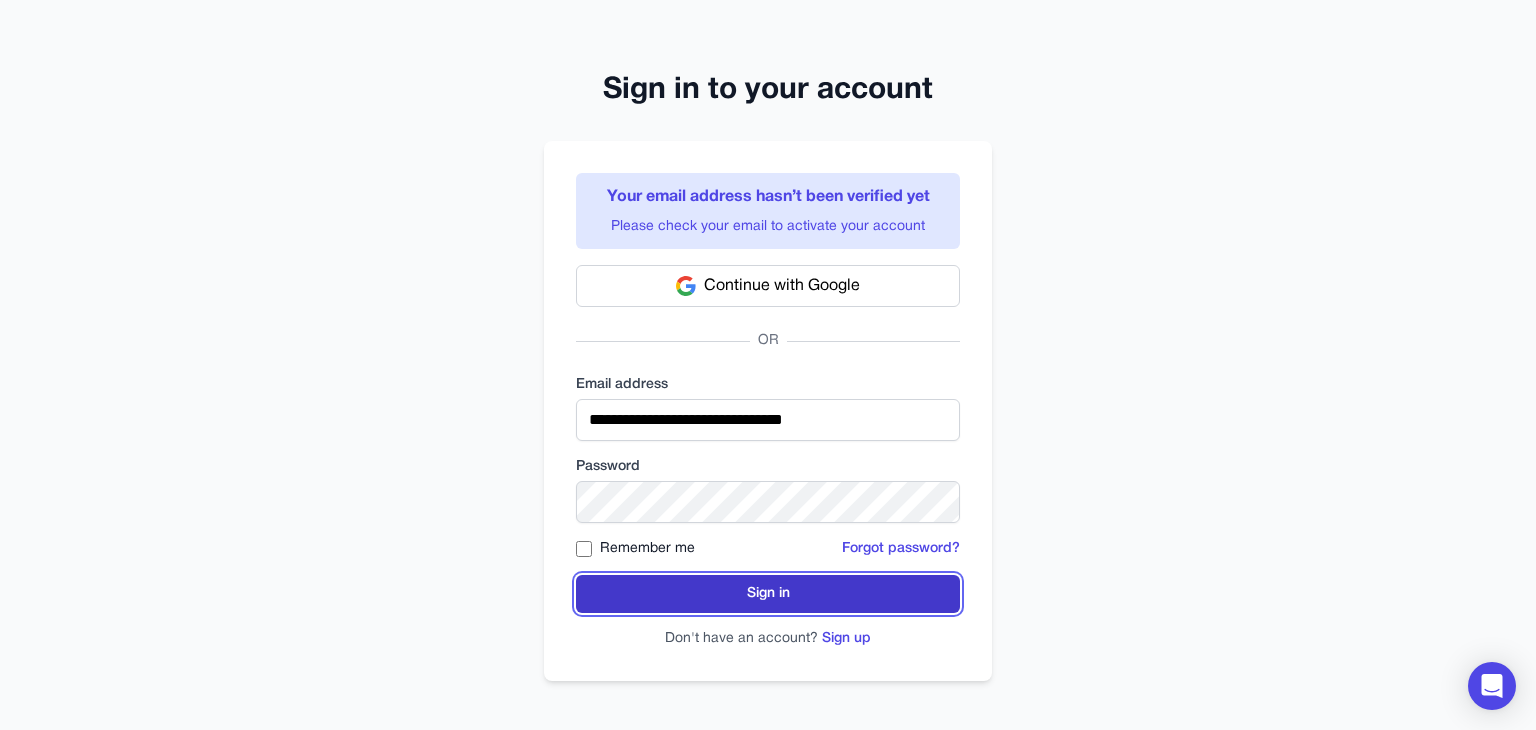 click on "Sign in" at bounding box center [768, 594] 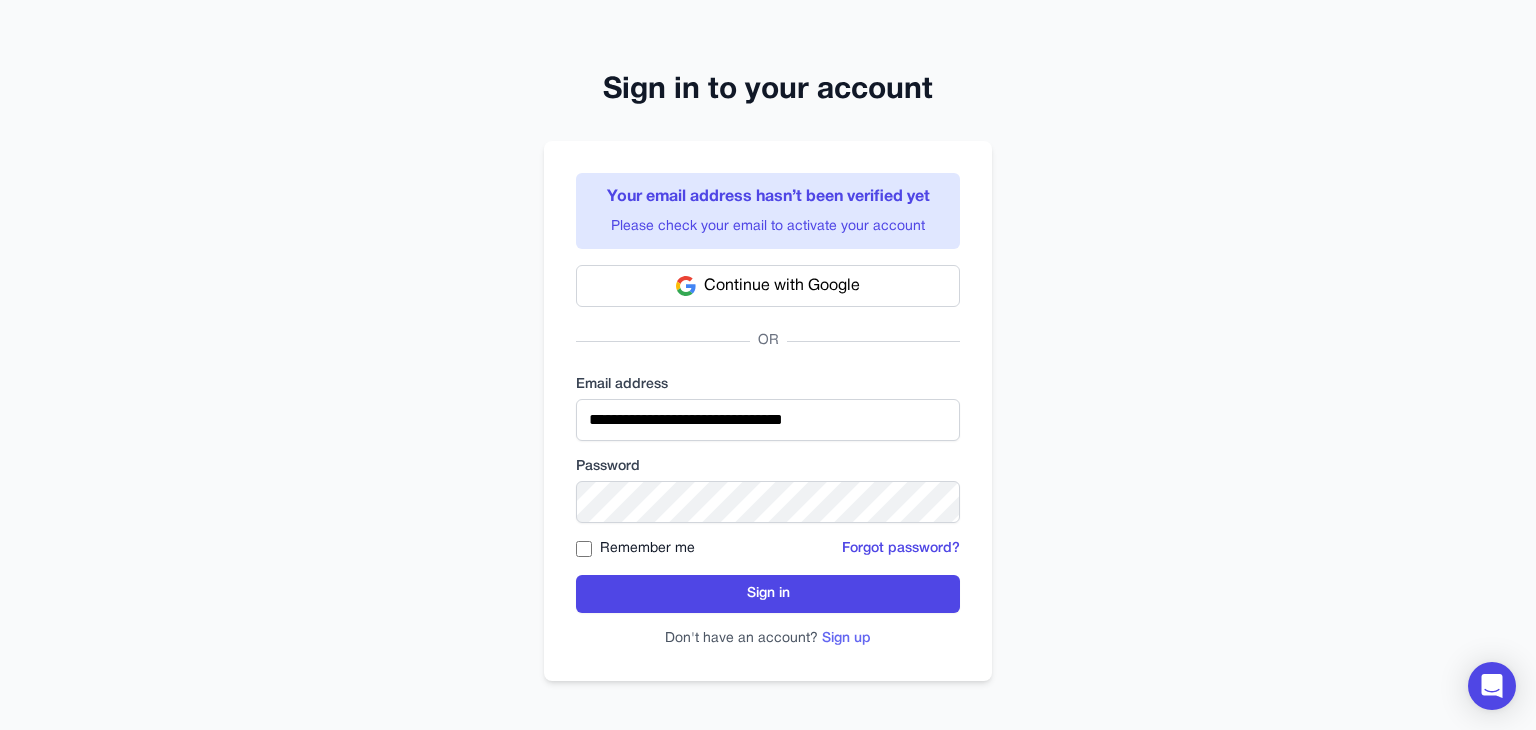 click on "Sign up" at bounding box center [846, 639] 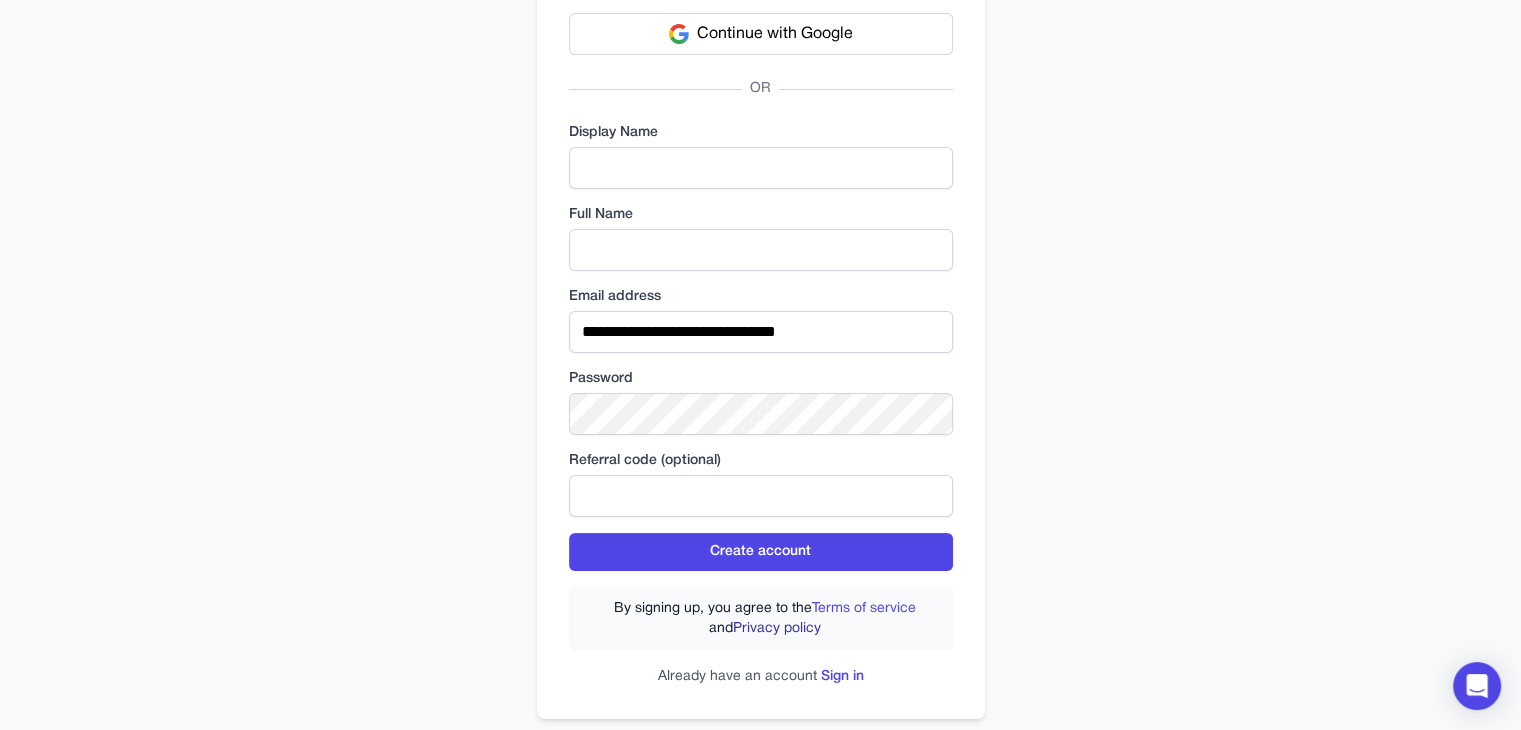 scroll, scrollTop: 193, scrollLeft: 0, axis: vertical 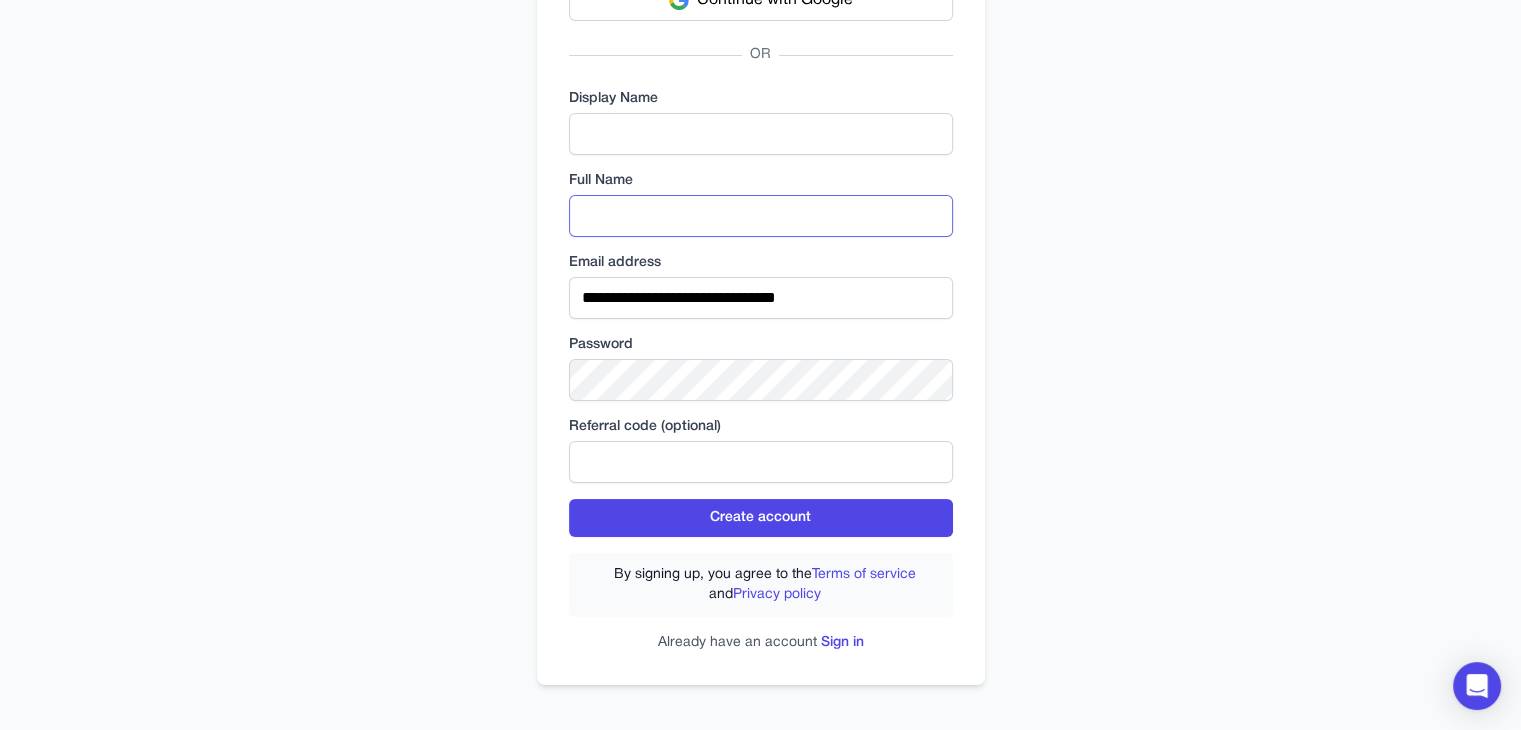click at bounding box center [761, 216] 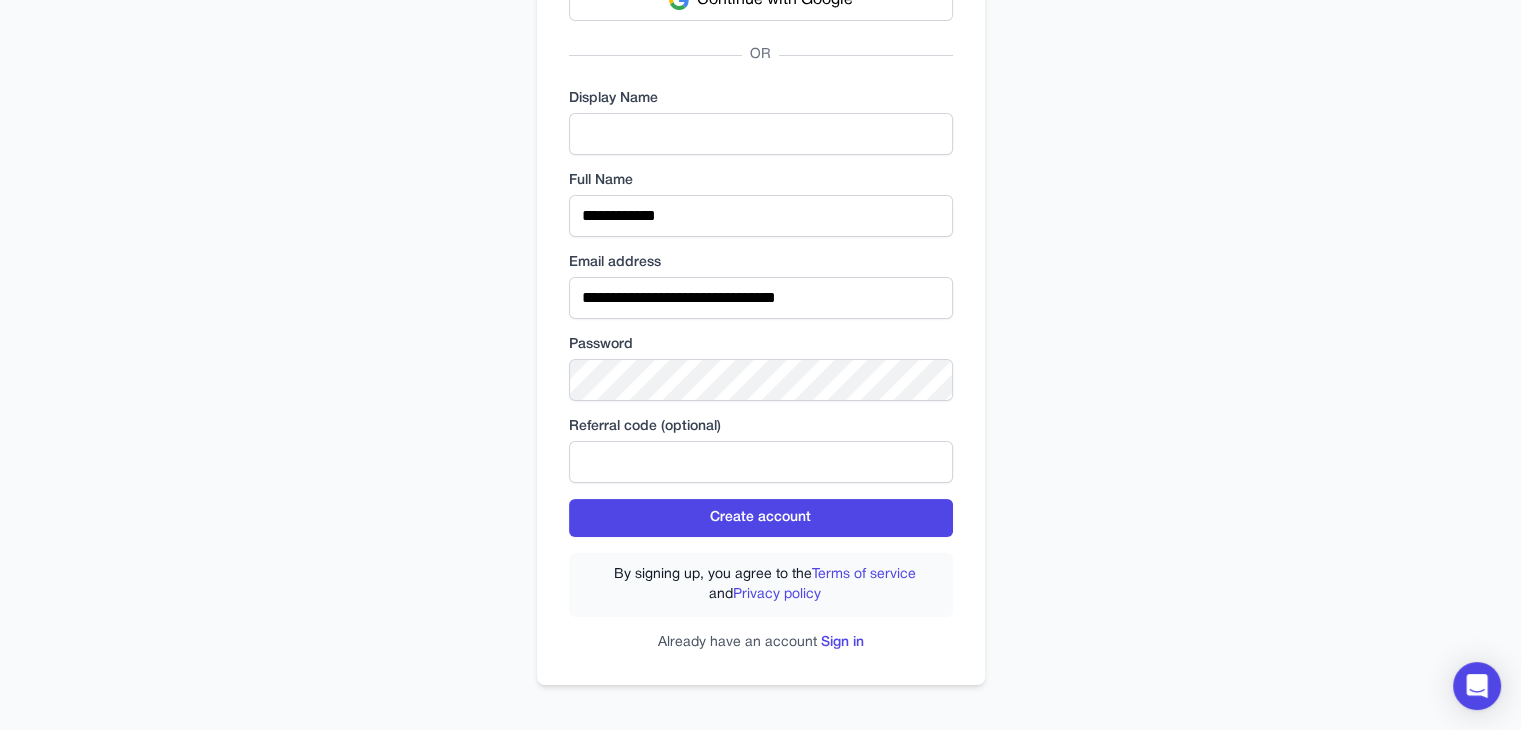 click on "Display Name" at bounding box center [761, 122] 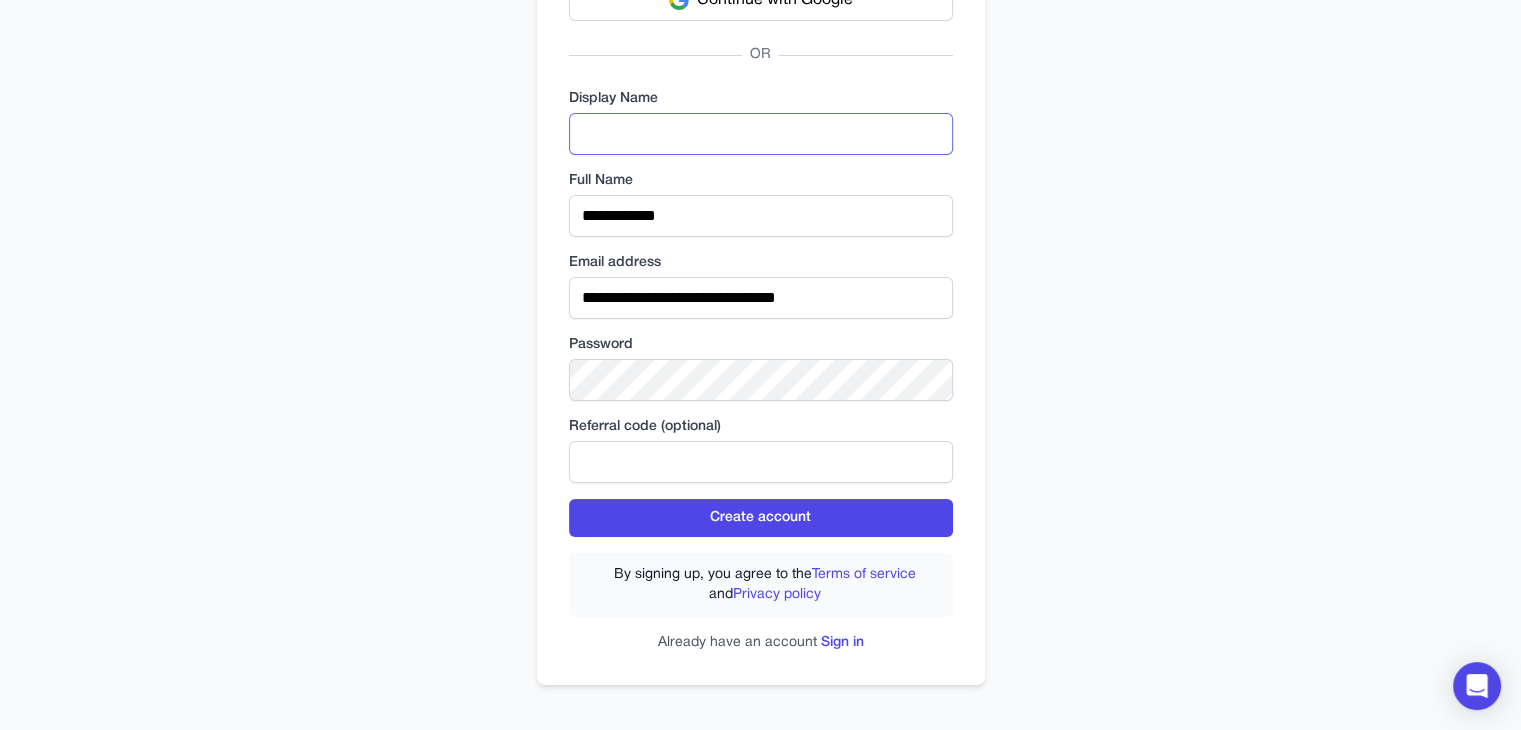 click at bounding box center [761, 134] 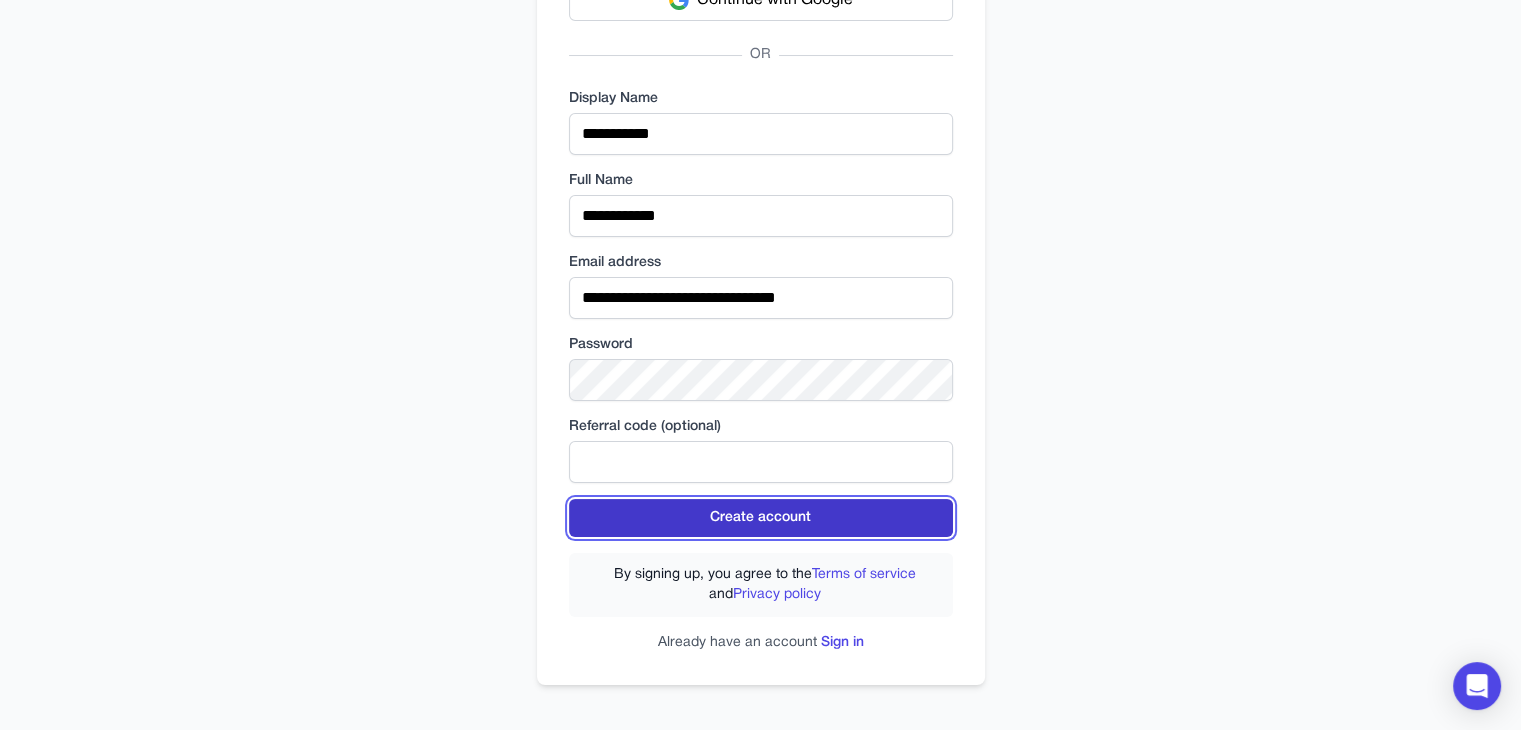 click on "Create account" at bounding box center [761, 518] 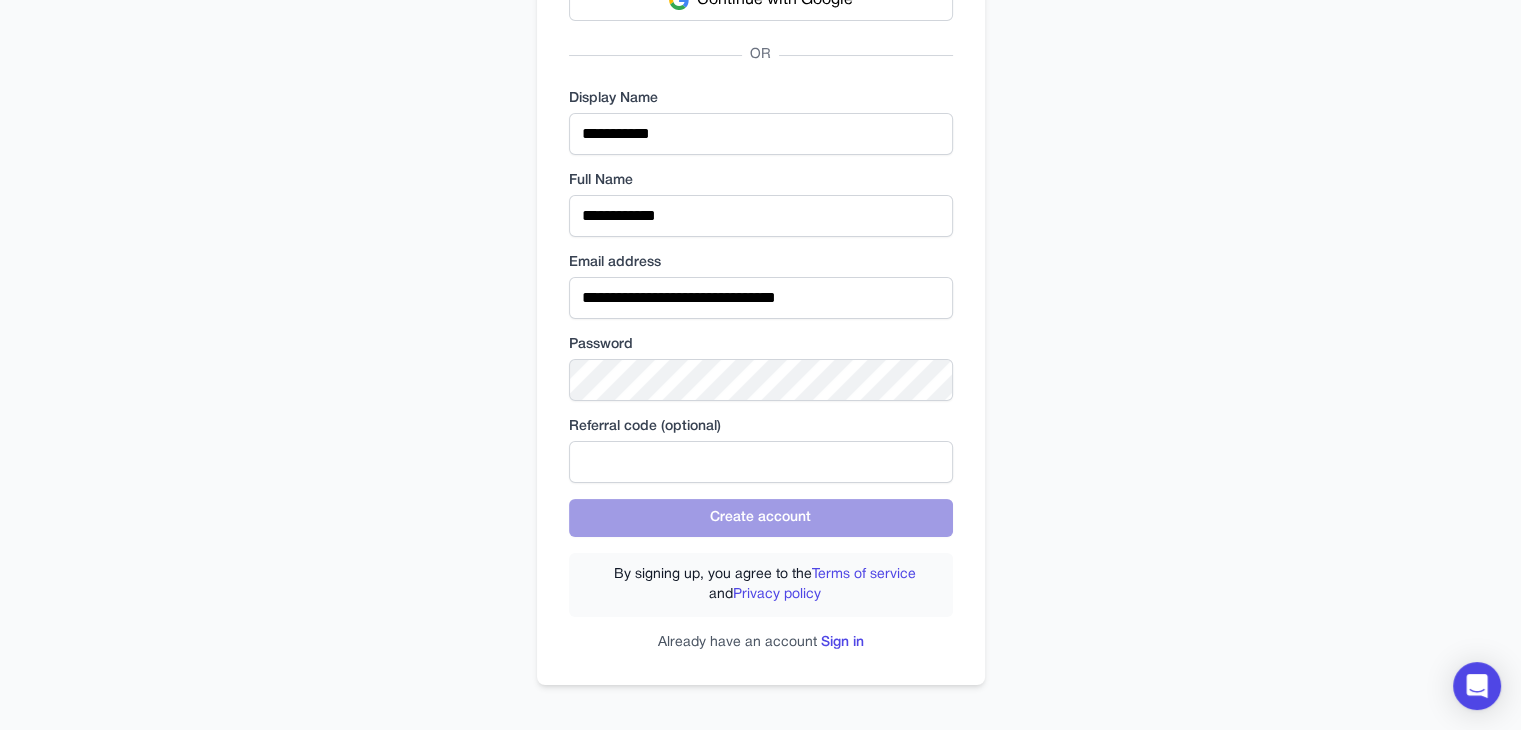 scroll, scrollTop: 257, scrollLeft: 0, axis: vertical 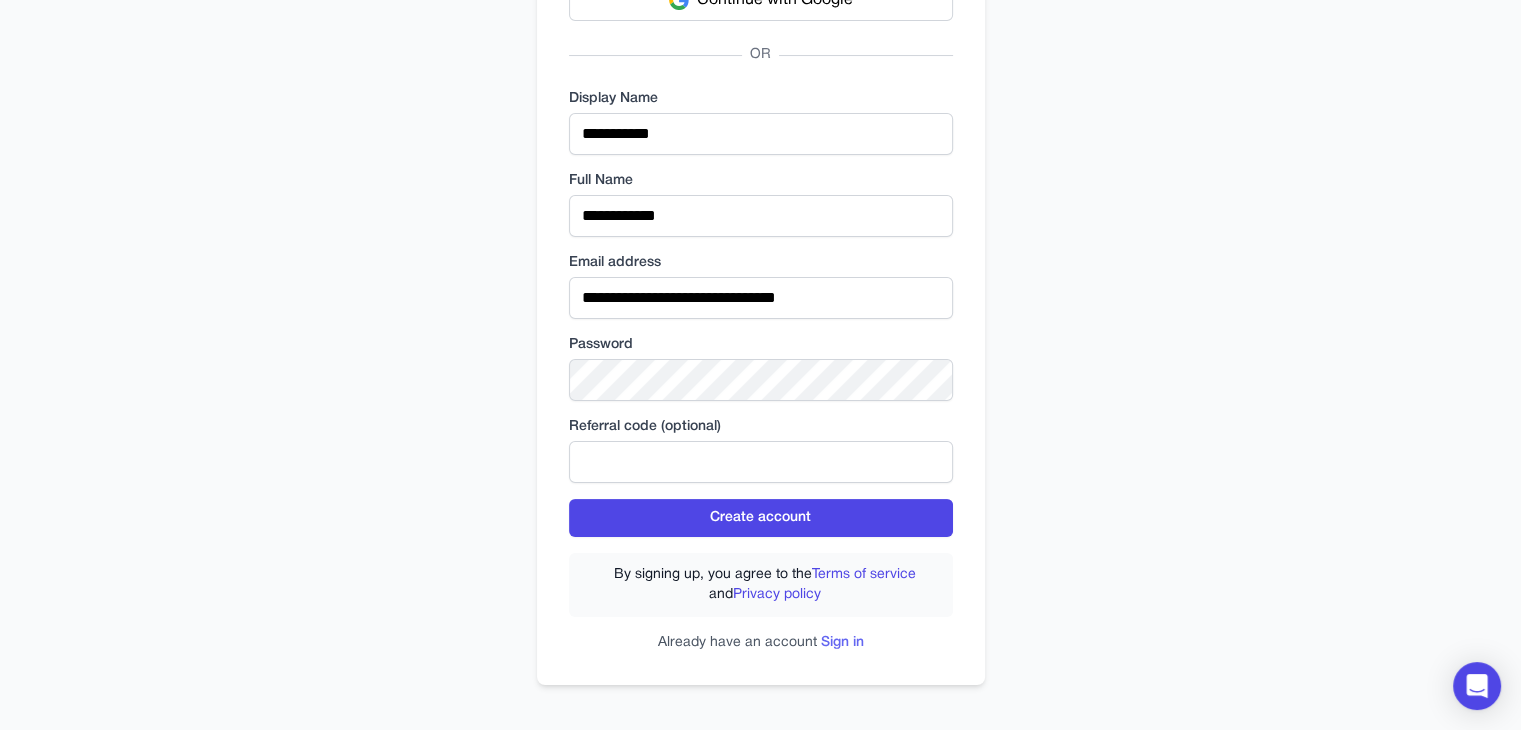click on "Sign in" at bounding box center [842, 642] 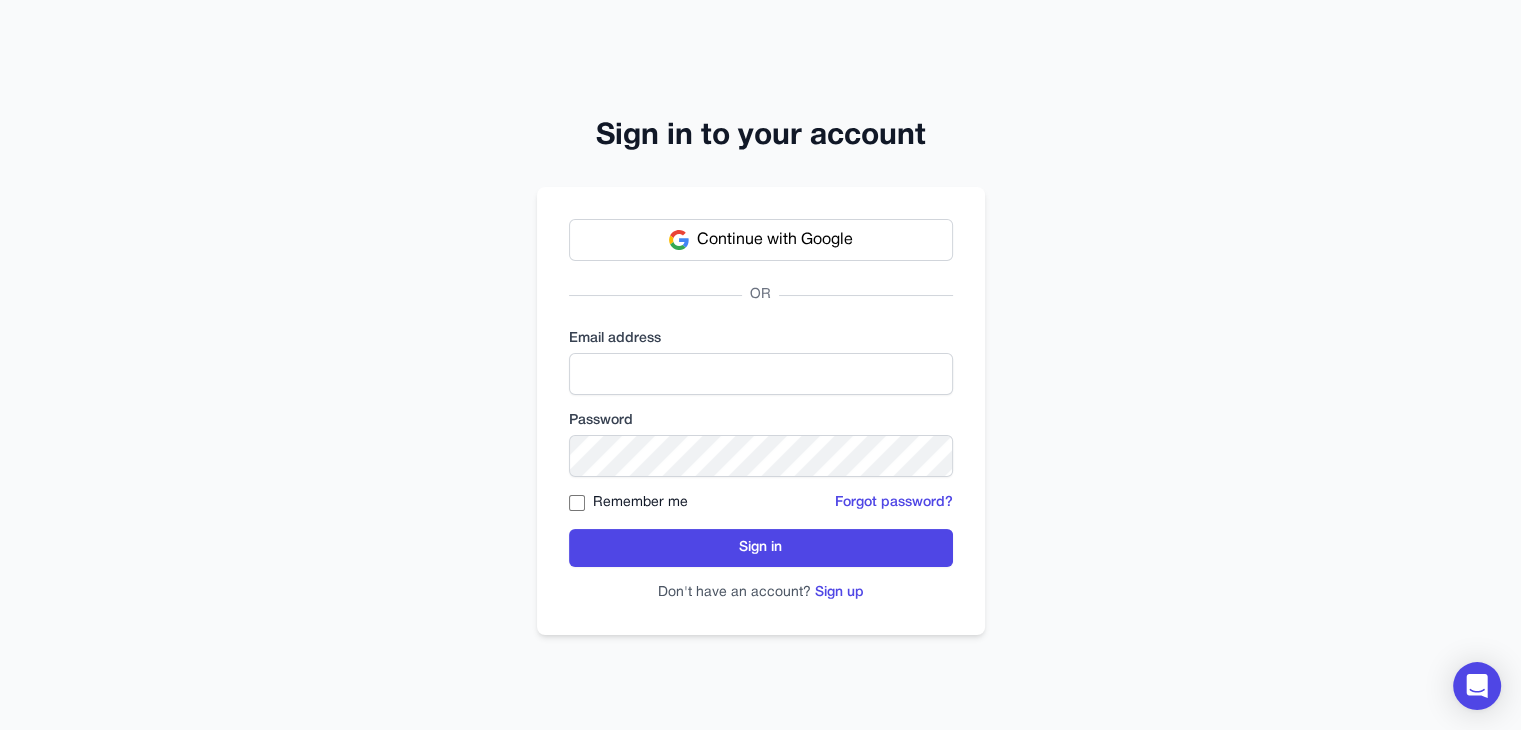 scroll, scrollTop: 0, scrollLeft: 0, axis: both 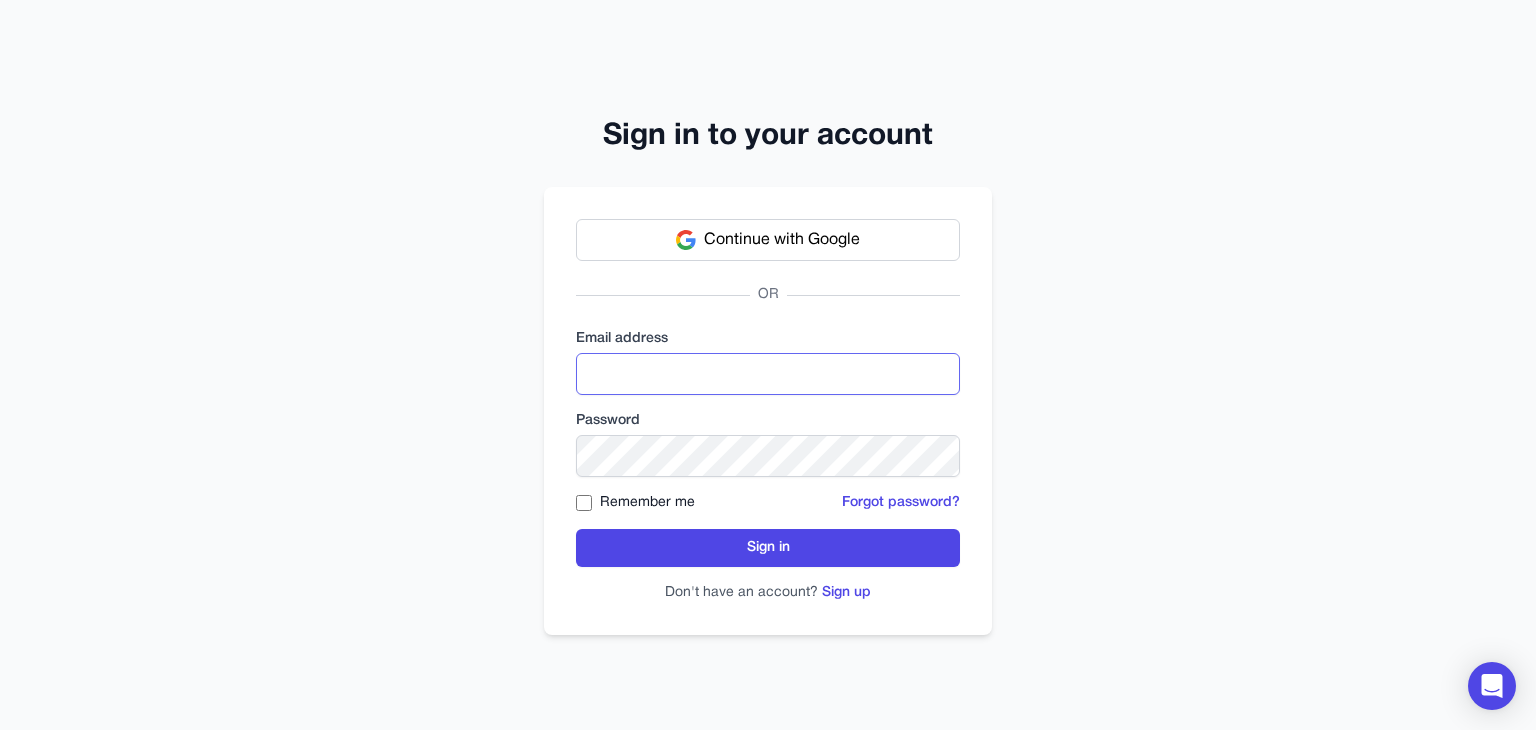type on "**********" 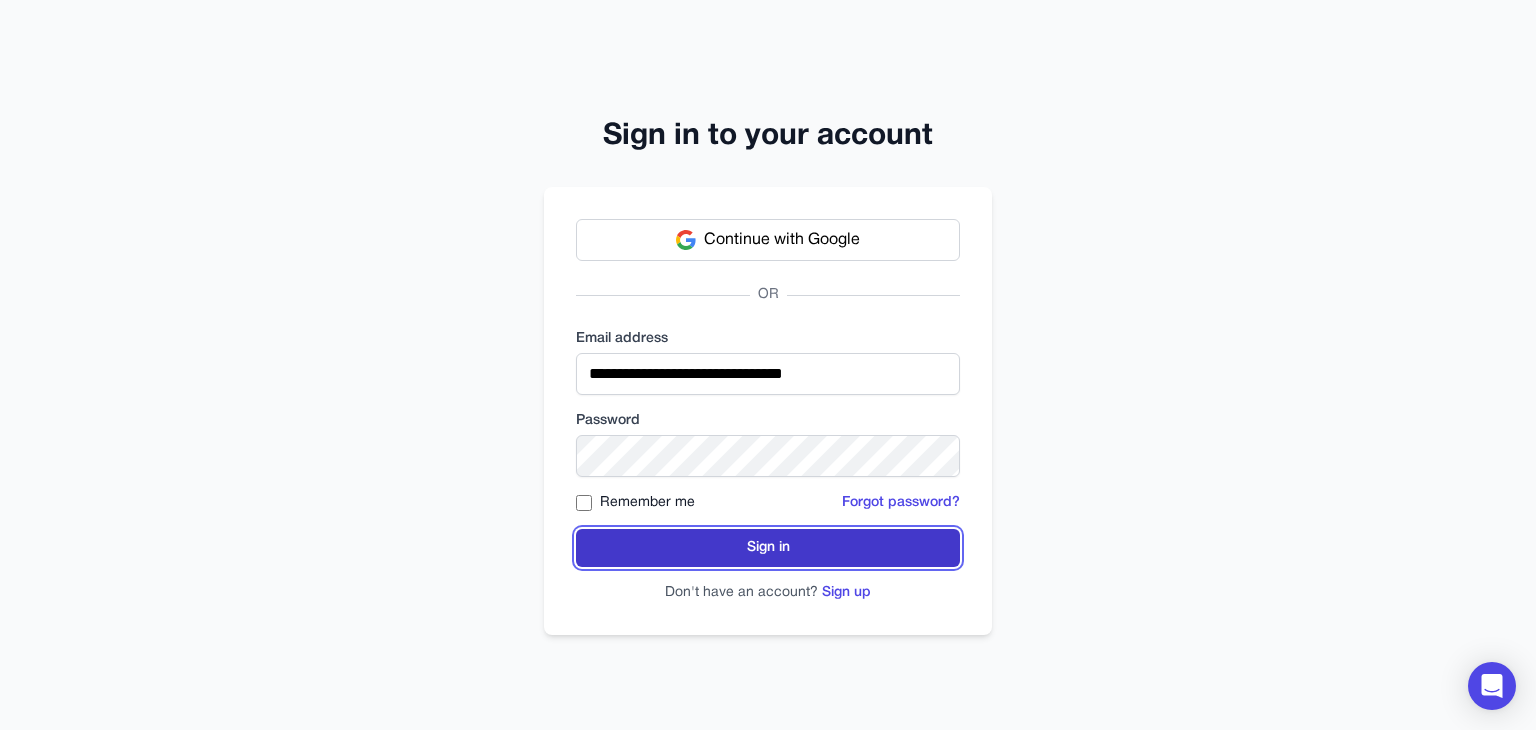 click on "Sign in" at bounding box center [768, 548] 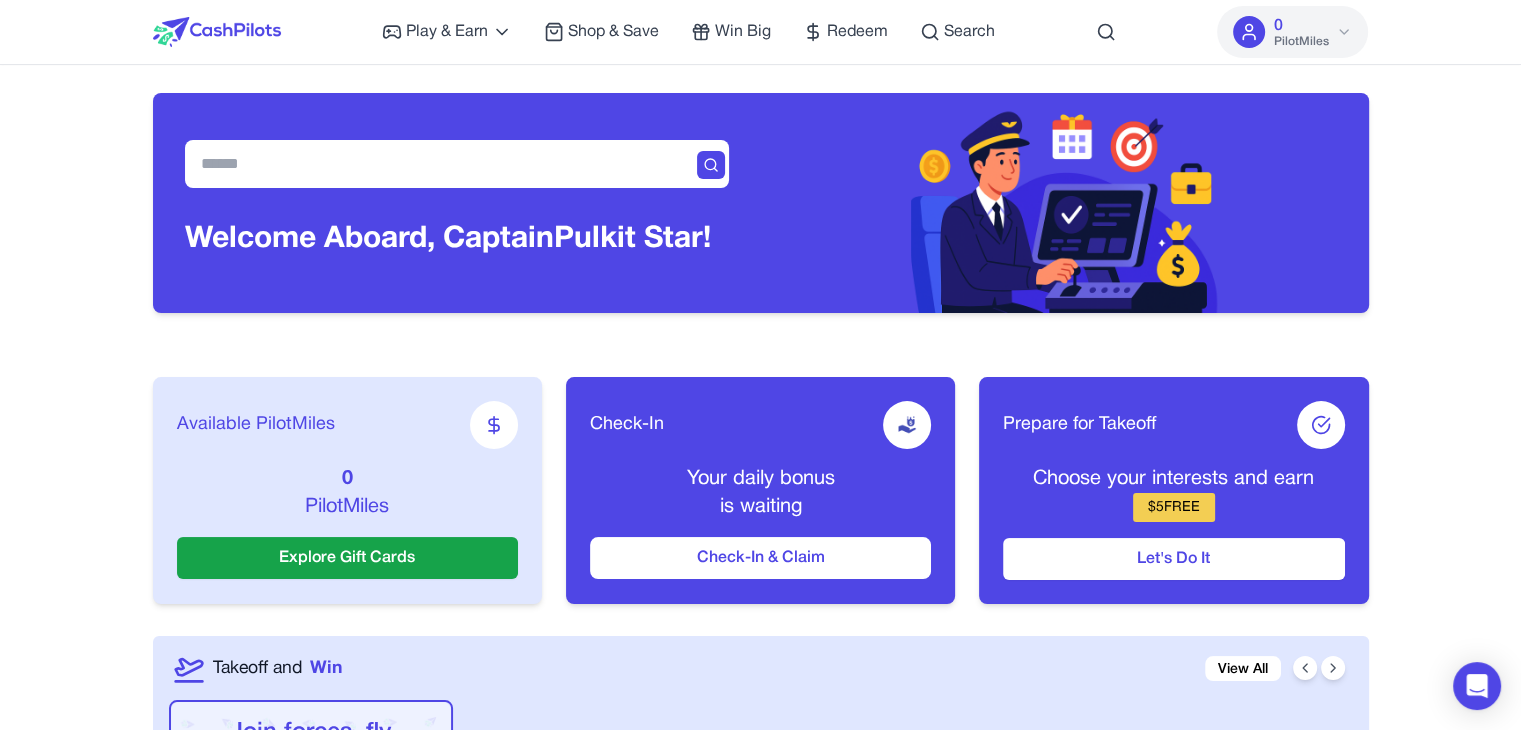 scroll, scrollTop: 0, scrollLeft: 0, axis: both 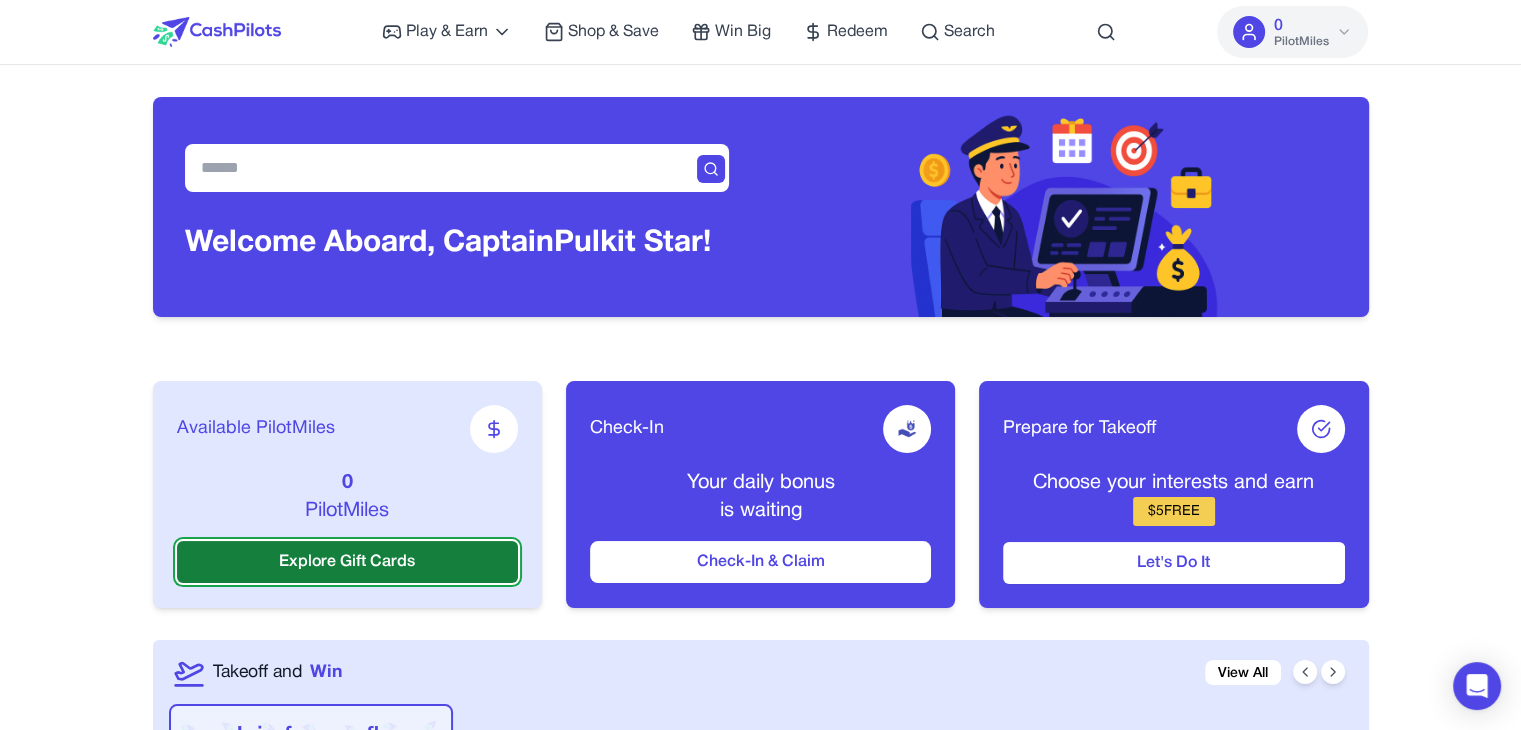 click on "Explore Gift Cards" at bounding box center [347, 562] 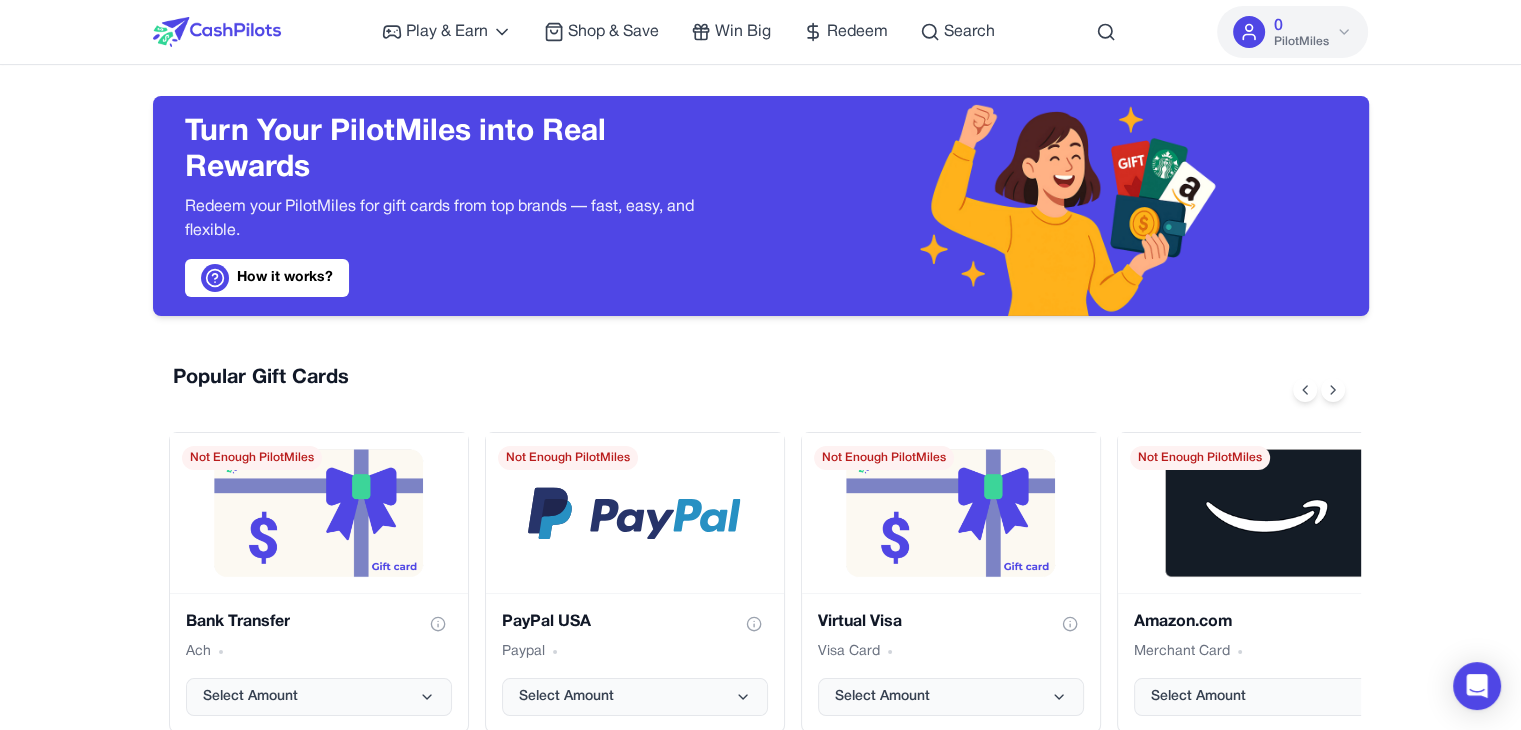 scroll, scrollTop: 0, scrollLeft: 0, axis: both 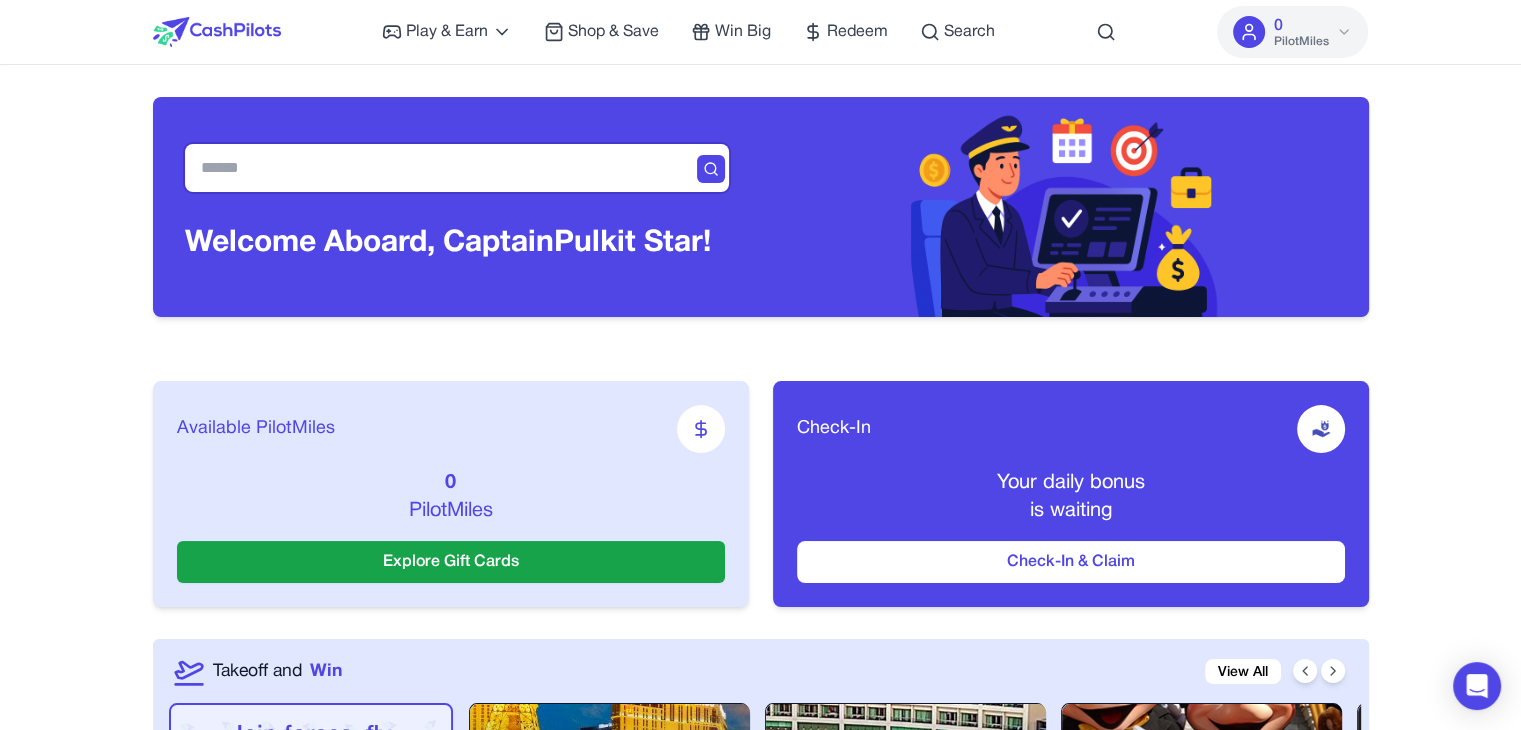 click at bounding box center [457, 168] 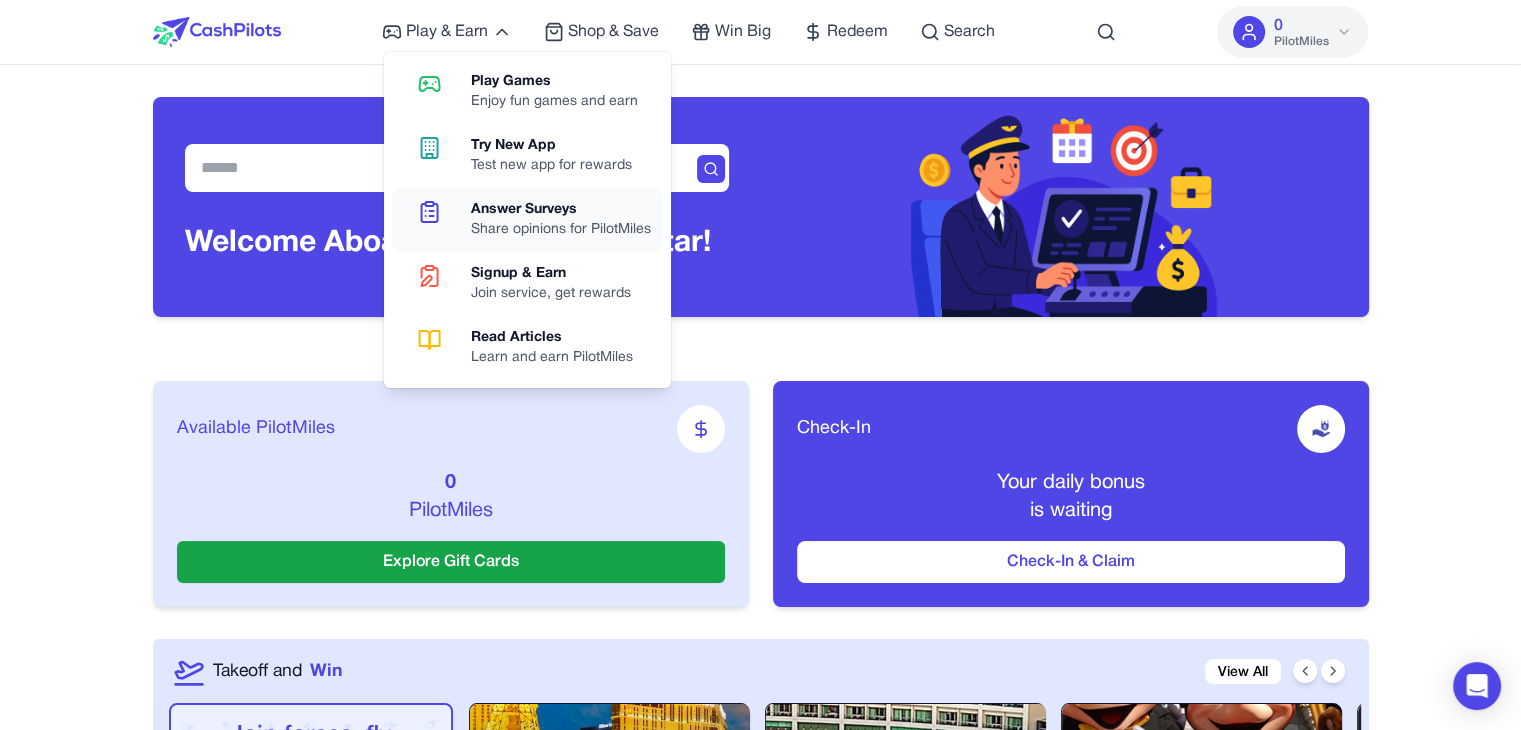 click on "Share opinions for PilotMiles" at bounding box center (561, 230) 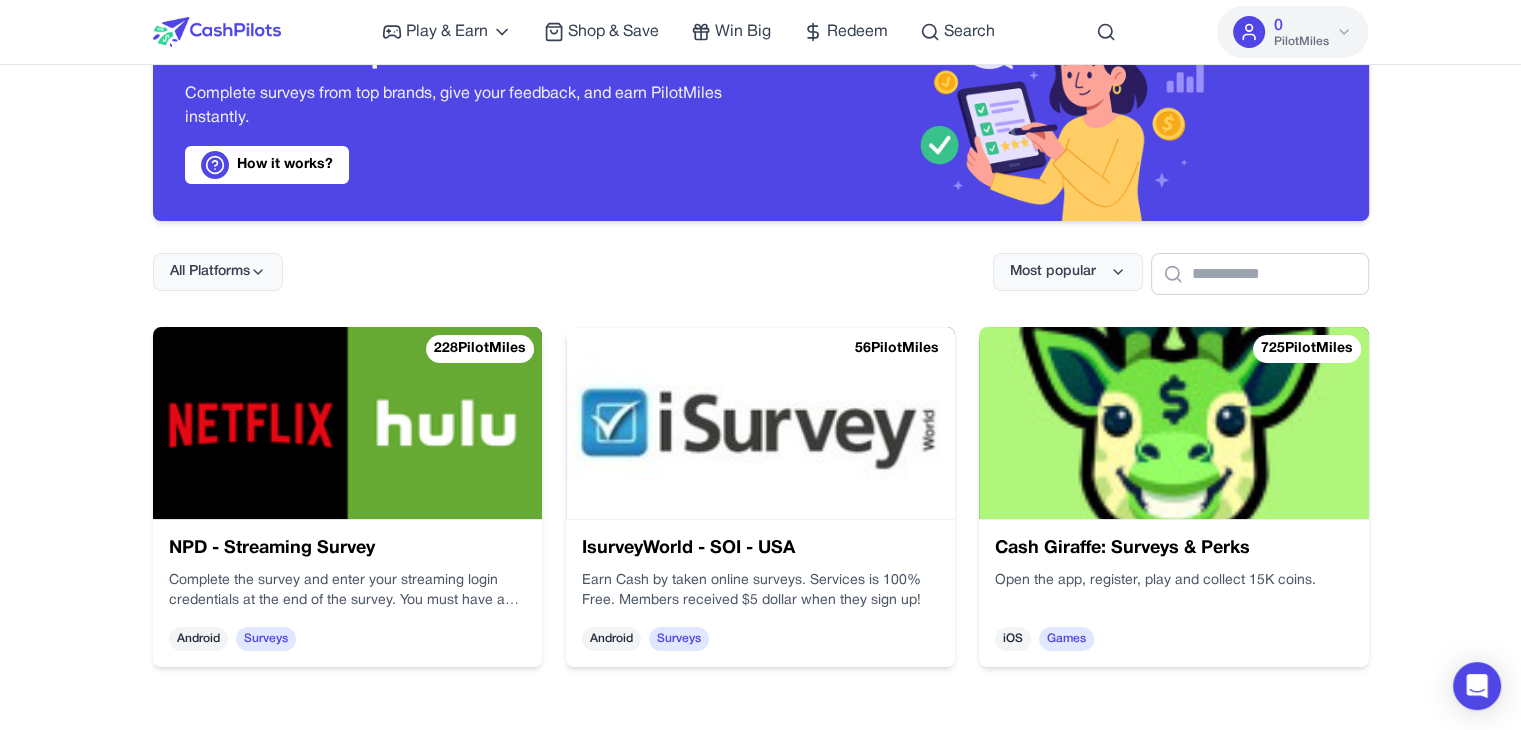 scroll, scrollTop: 100, scrollLeft: 0, axis: vertical 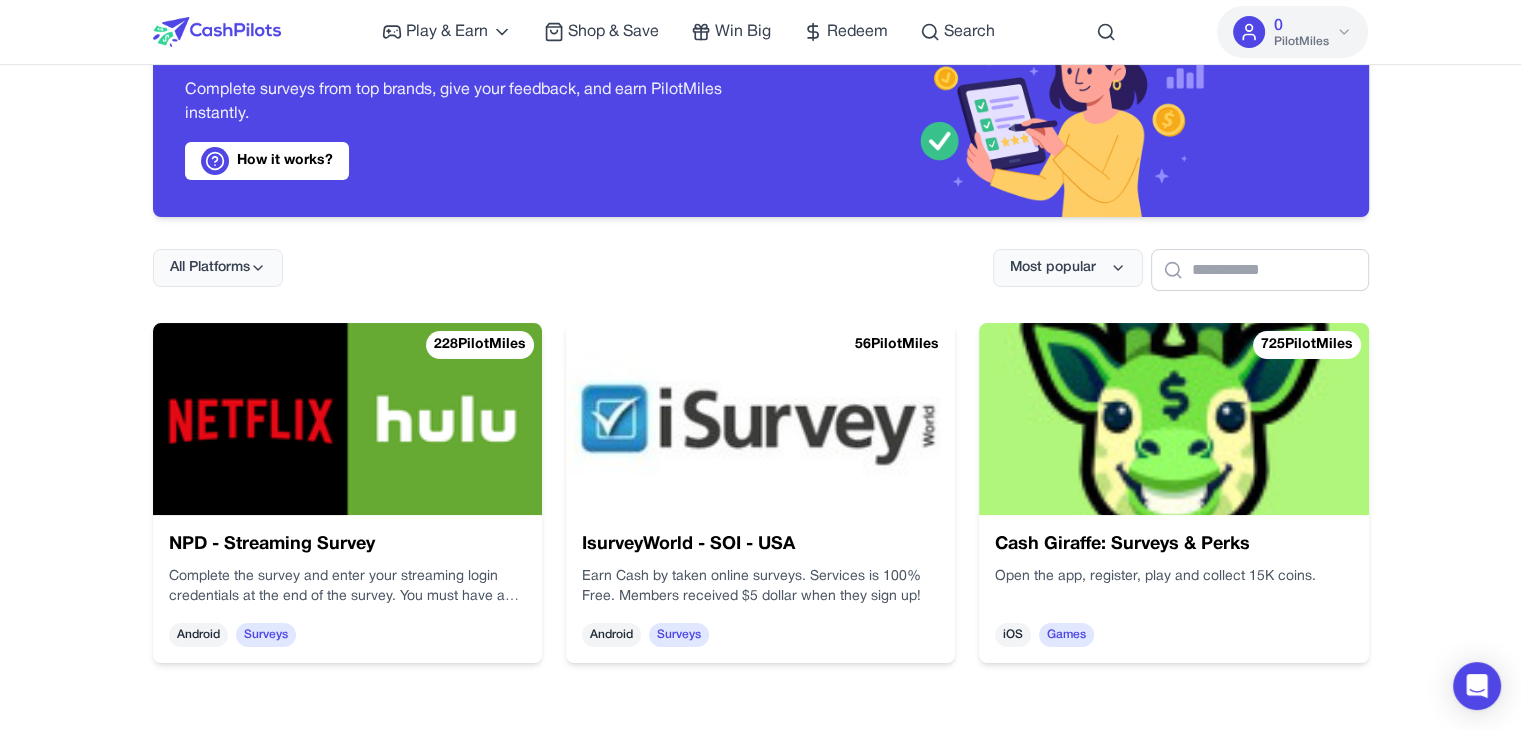 click on "Surveys" at bounding box center [266, 635] 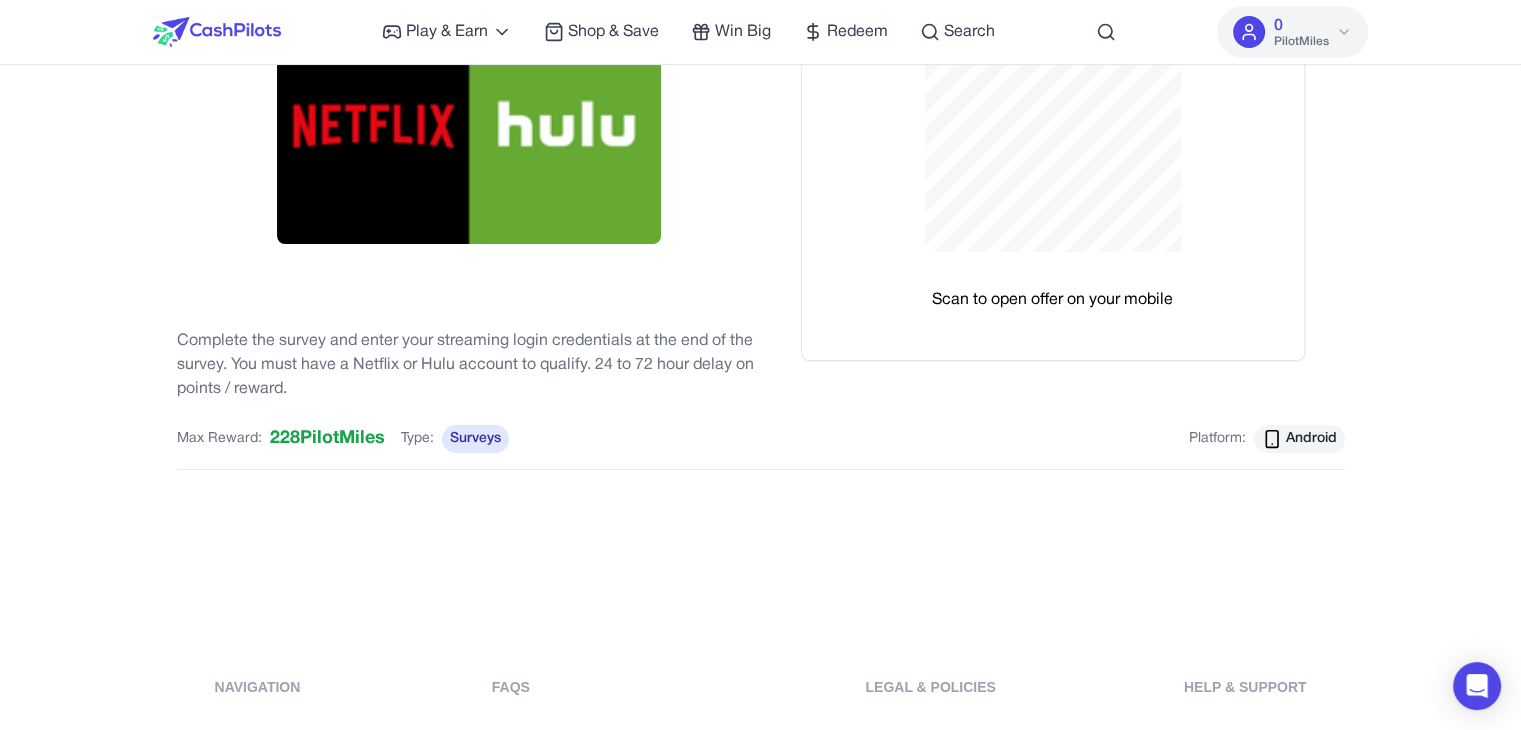scroll, scrollTop: 300, scrollLeft: 0, axis: vertical 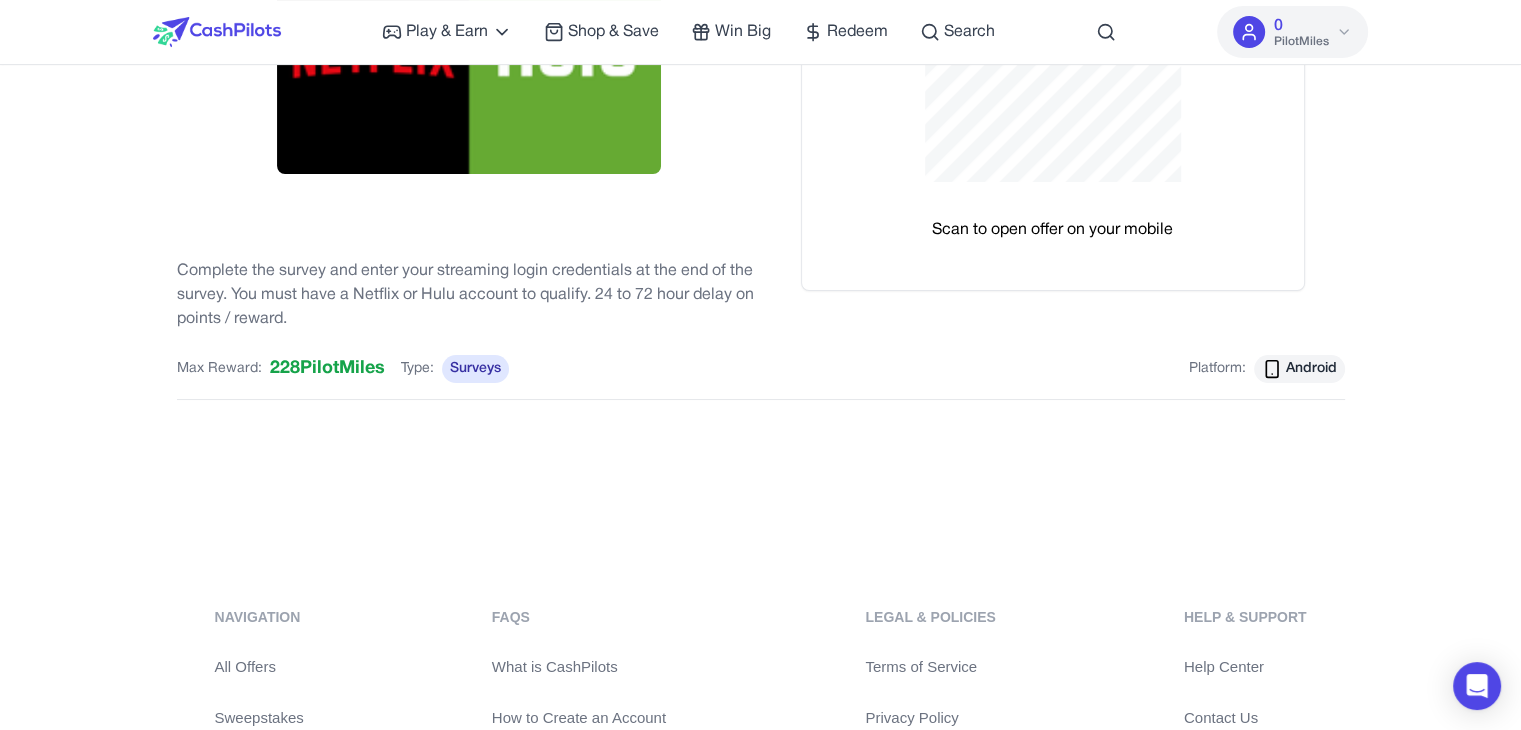 click on "Surveys" at bounding box center (475, 369) 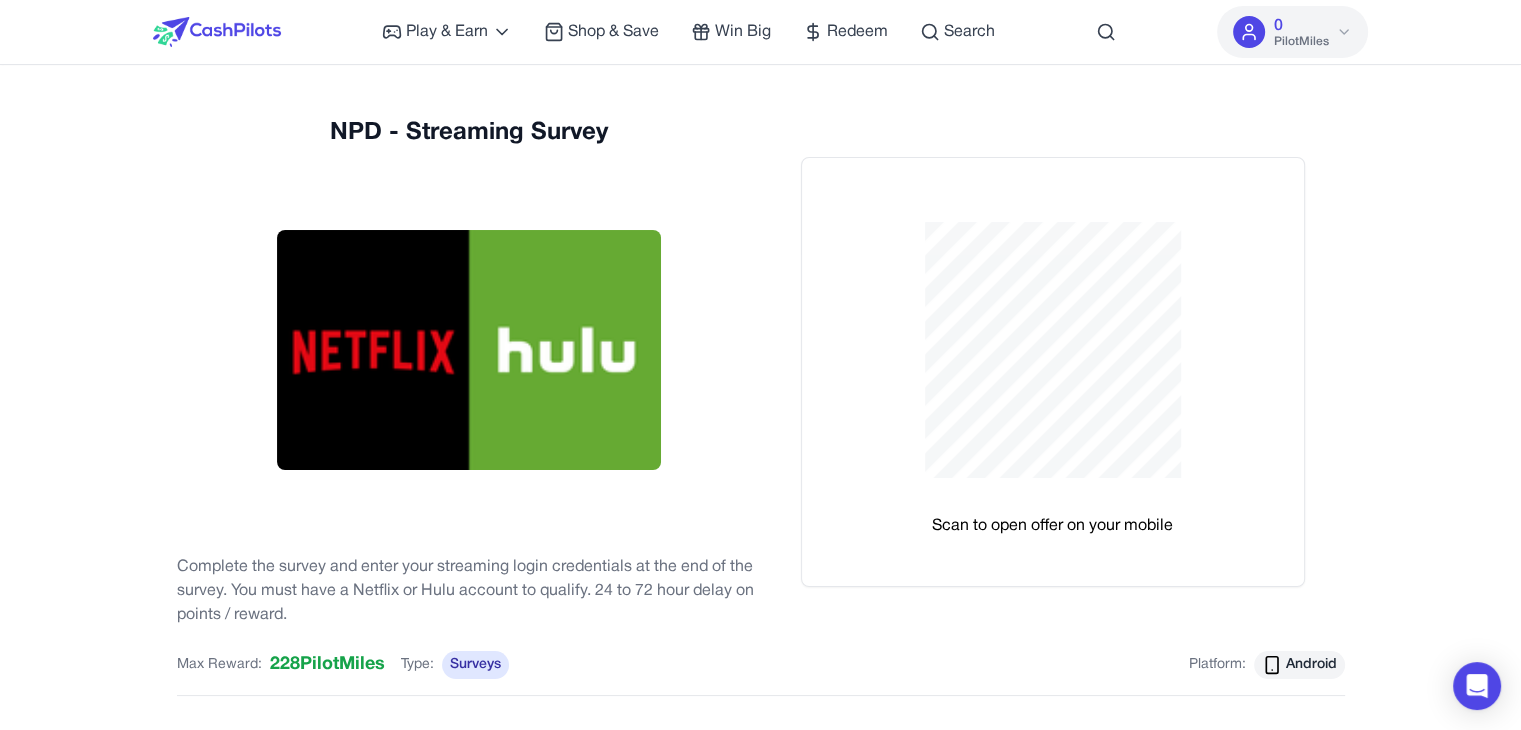 scroll, scrollTop: 0, scrollLeft: 0, axis: both 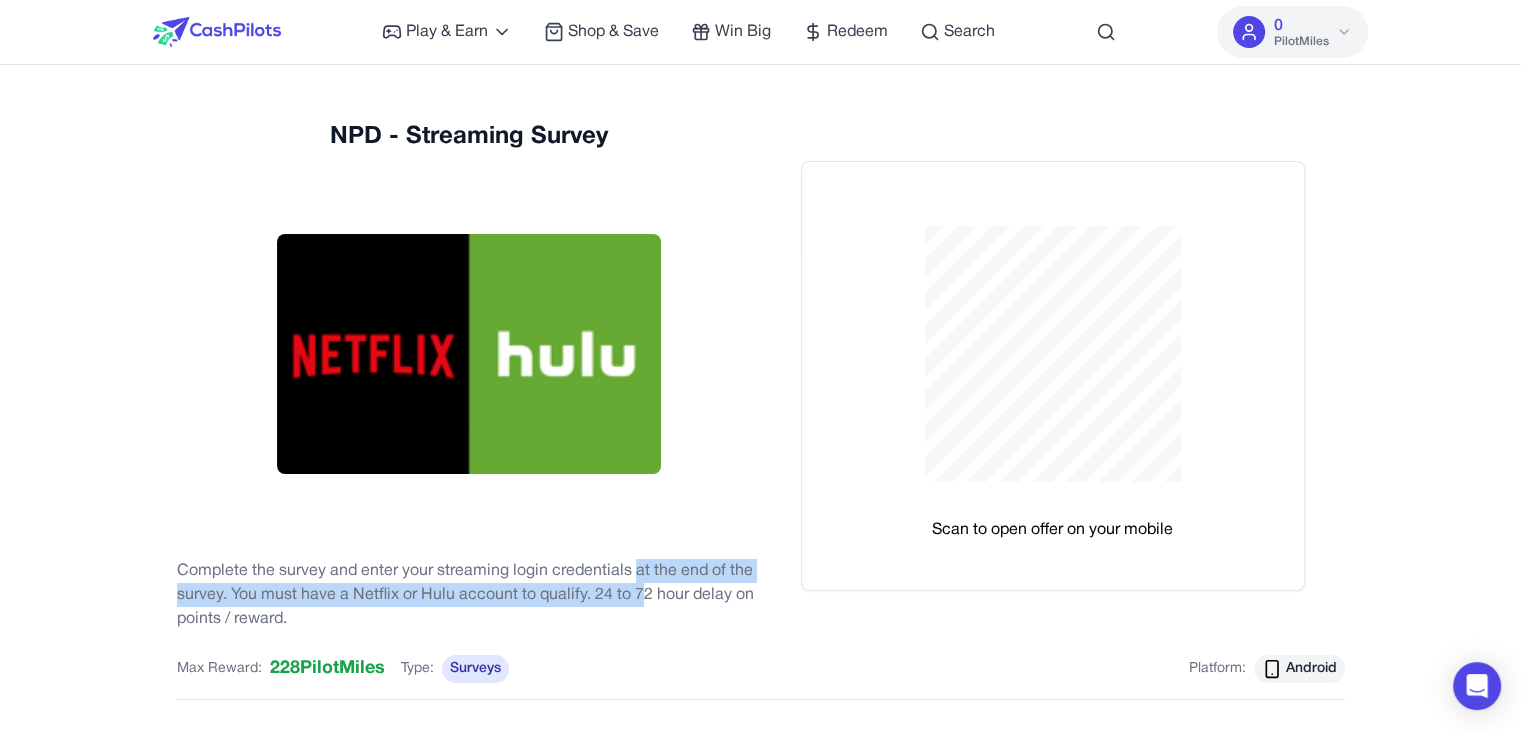 drag, startPoint x: 632, startPoint y: 577, endPoint x: 588, endPoint y: 598, distance: 48.754486 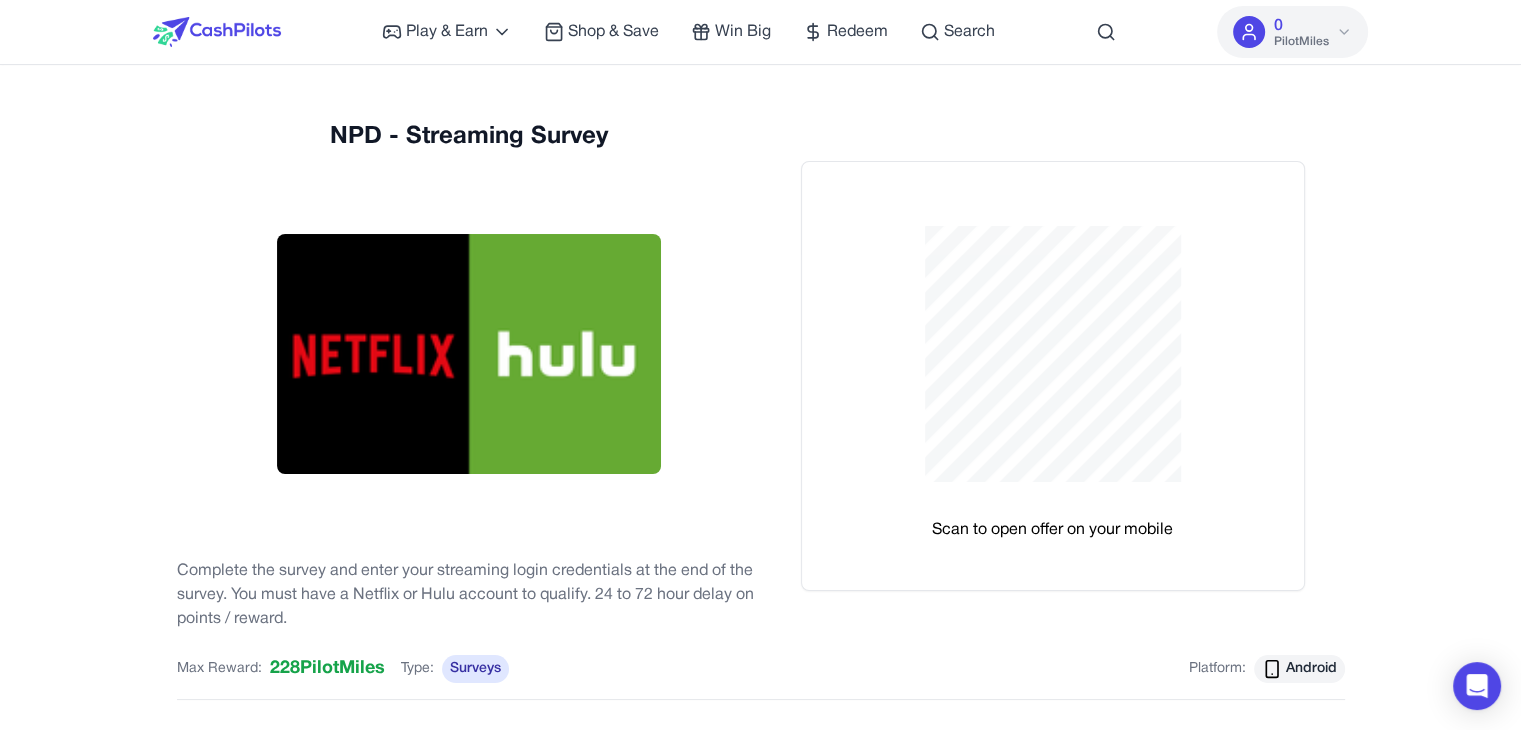 click on "Max Reward: 228  PilotMiles Type: Surveys Platform: Android" at bounding box center [761, 677] 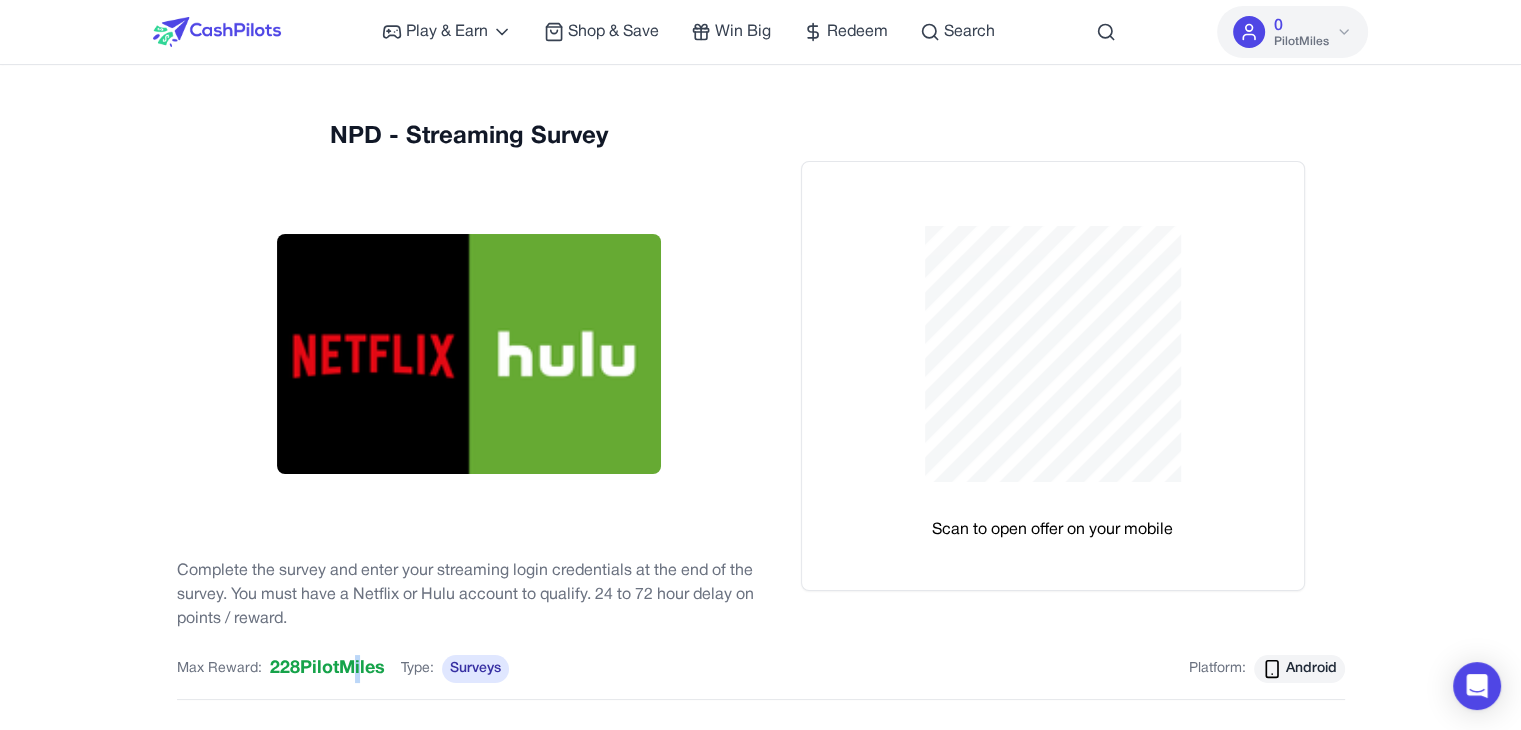 drag, startPoint x: 344, startPoint y: 665, endPoint x: 411, endPoint y: 663, distance: 67.02985 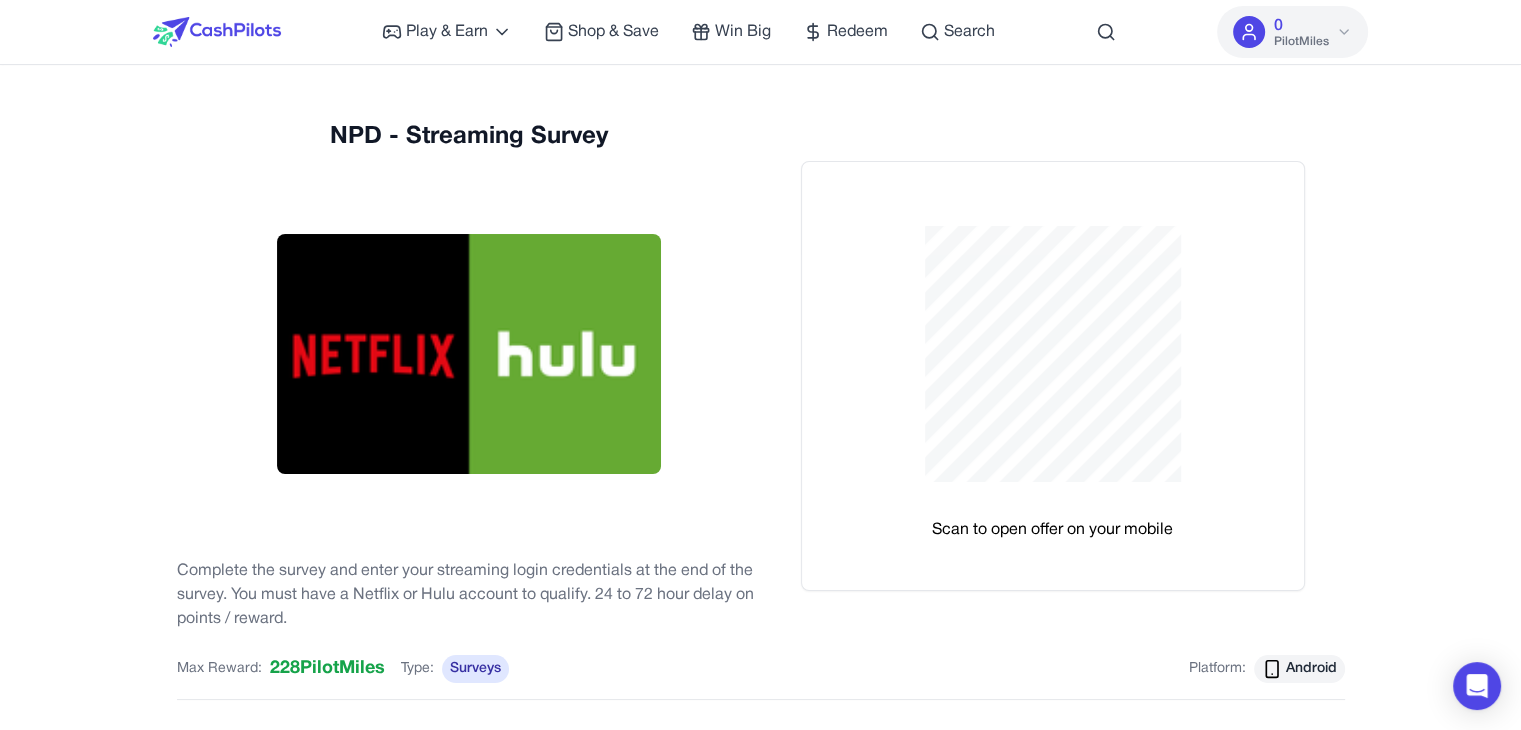 click on "NPD - Streaming Survey Complete the survey and enter your streaming login credentials at the end of the survey. You must have a Netflix or Hulu account to qualify. 24 to 72 hour delay on points / reward." at bounding box center (469, 376) 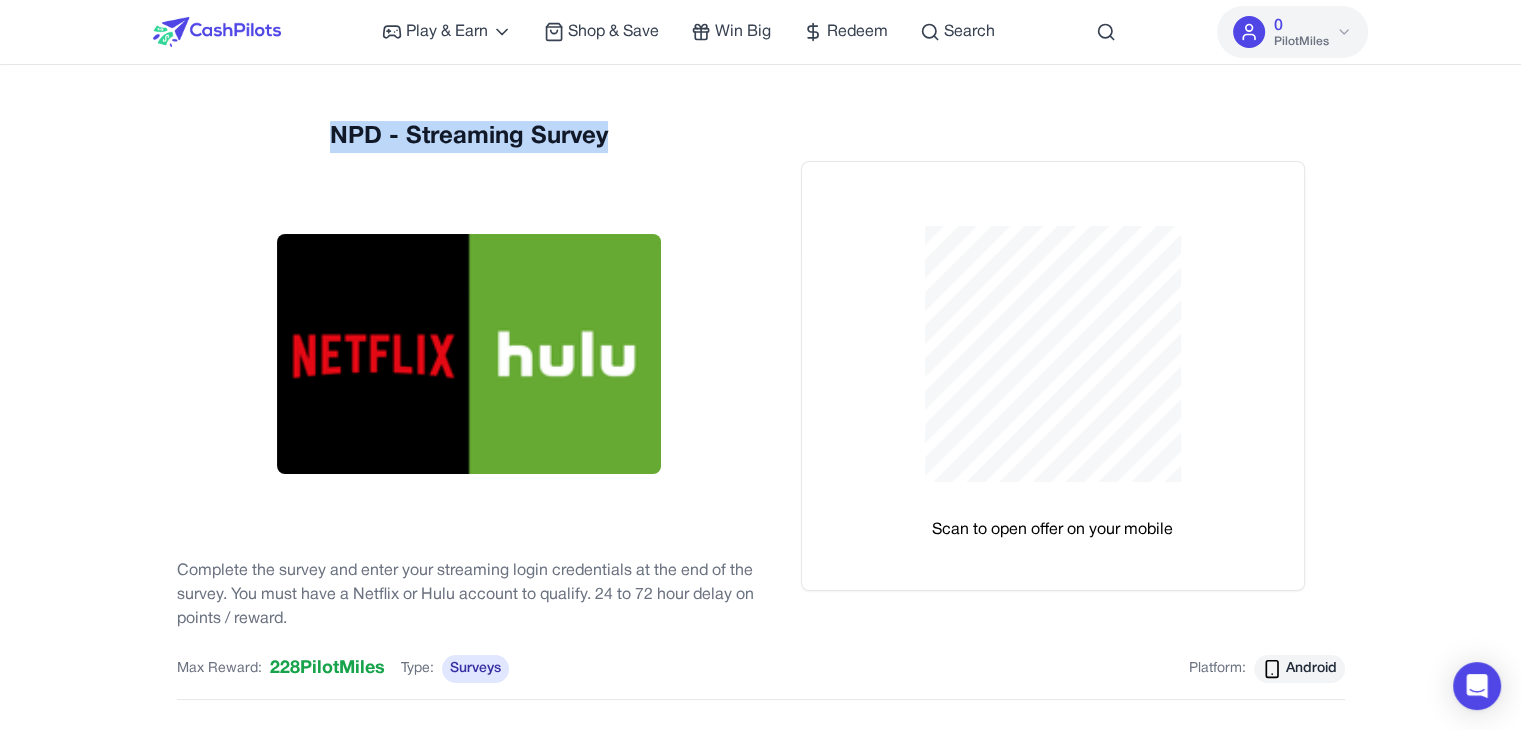 click on "NPD - Streaming Survey Complete the survey and enter your streaming login credentials at the end of the survey. You must have a Netflix or Hulu account to qualify. 24 to 72 hour delay on points / reward." at bounding box center [469, 376] 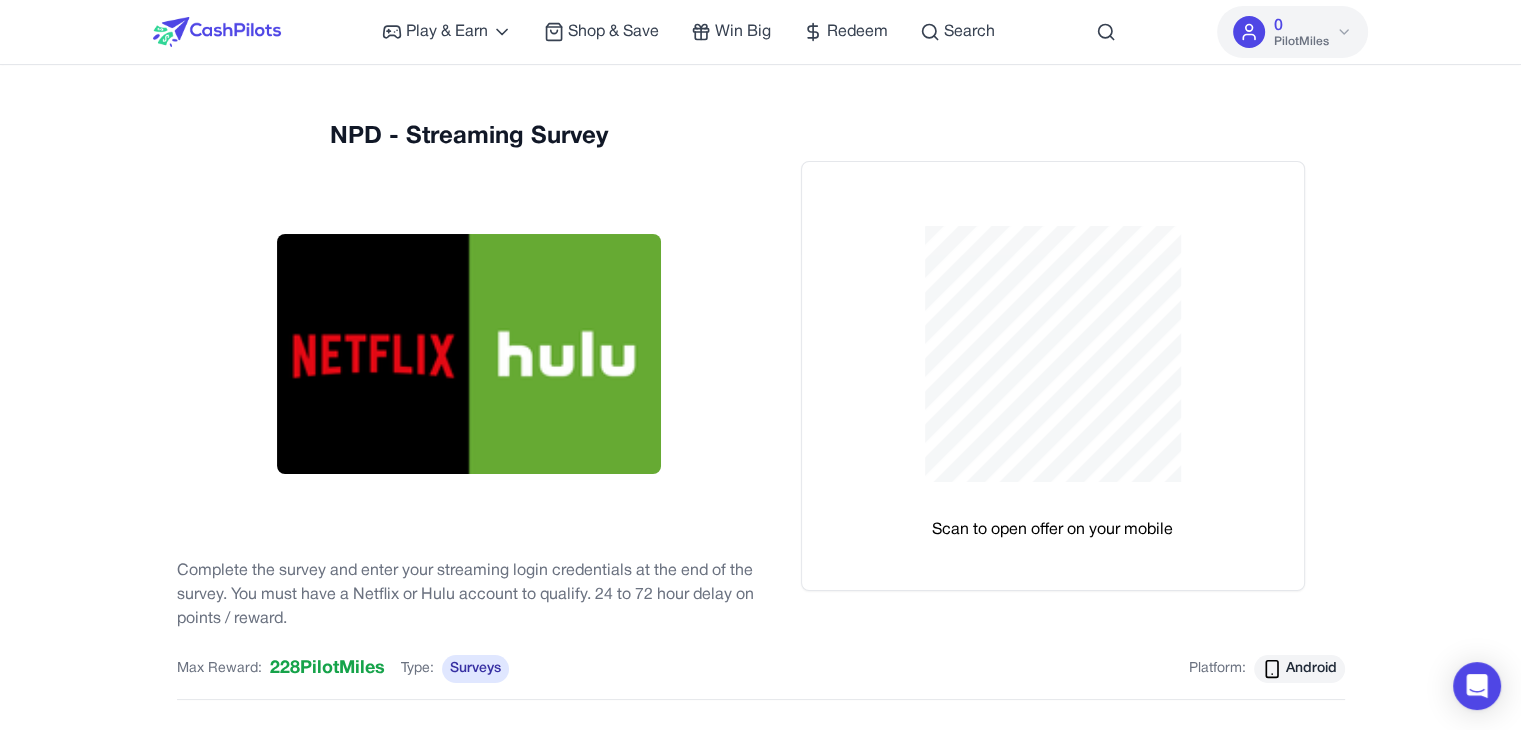 click on "Surveys" at bounding box center (475, 669) 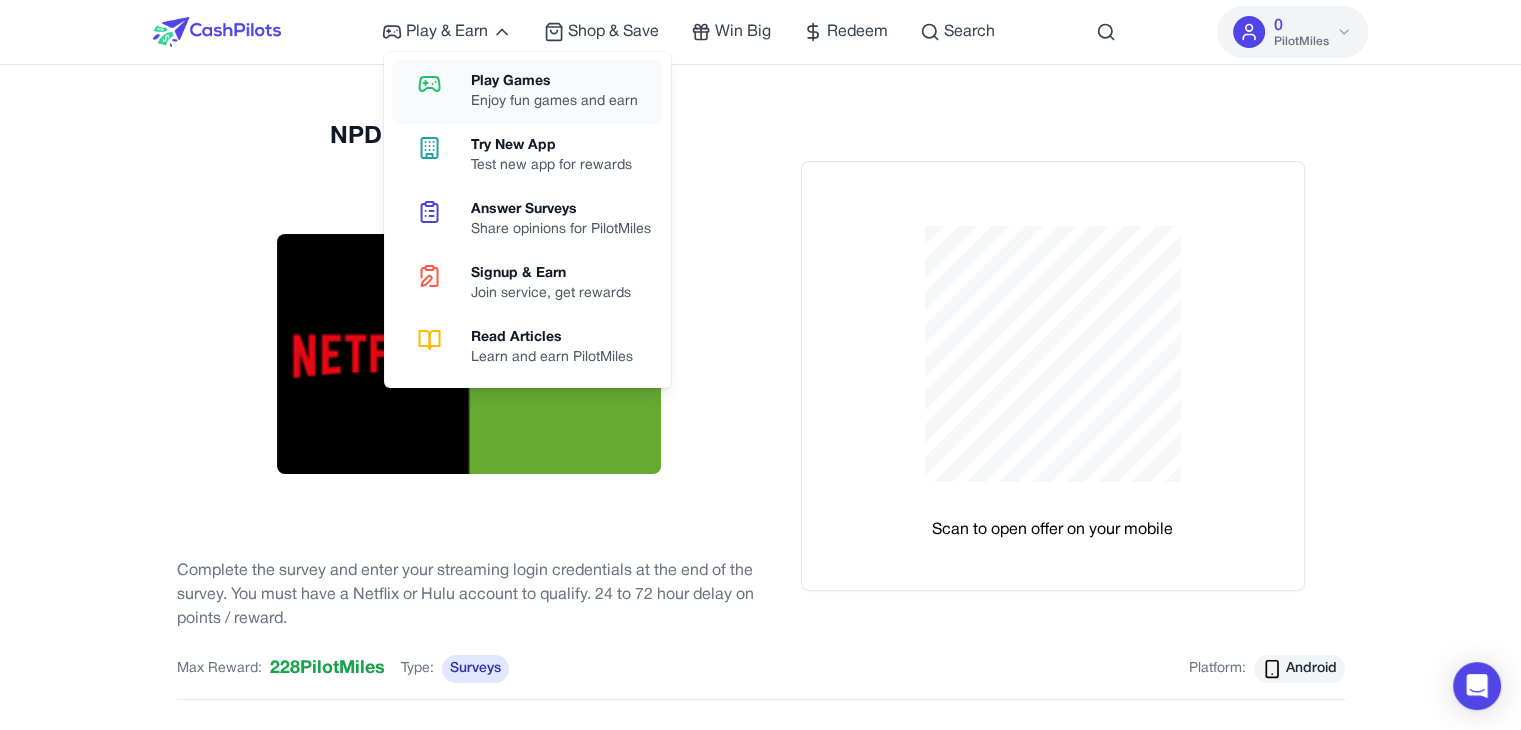 click on "Play Games" at bounding box center [554, 82] 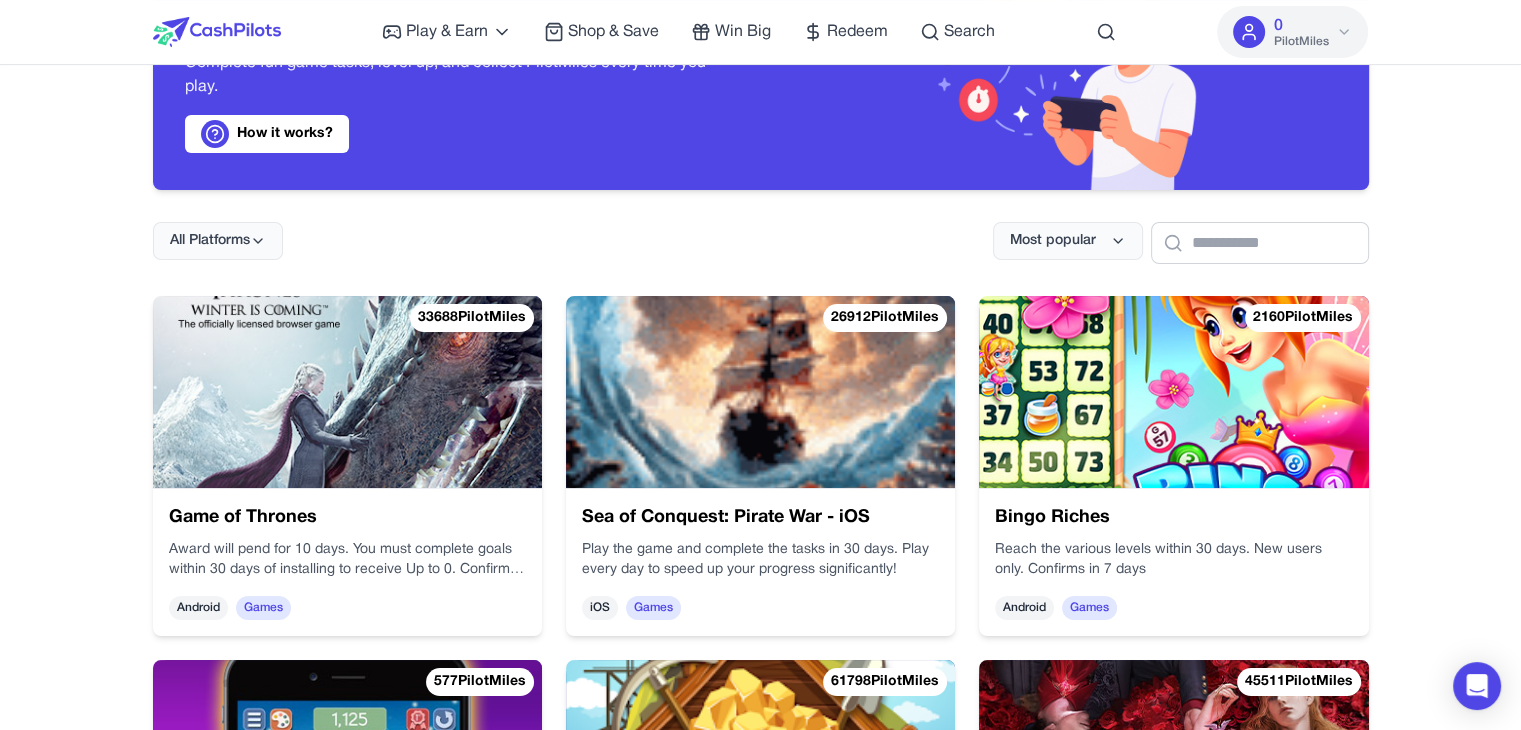scroll, scrollTop: 200, scrollLeft: 0, axis: vertical 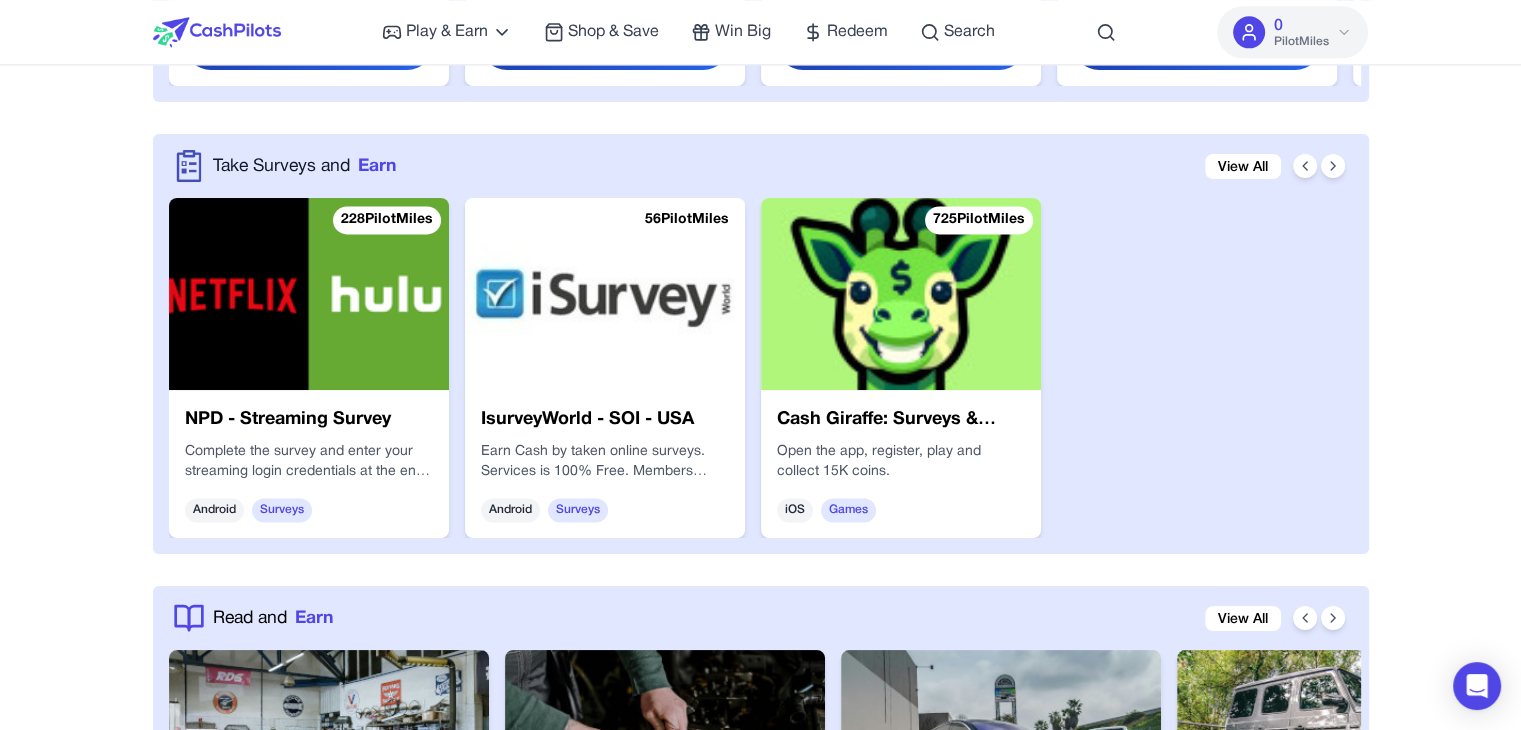 click on "Surveys" at bounding box center (282, 510) 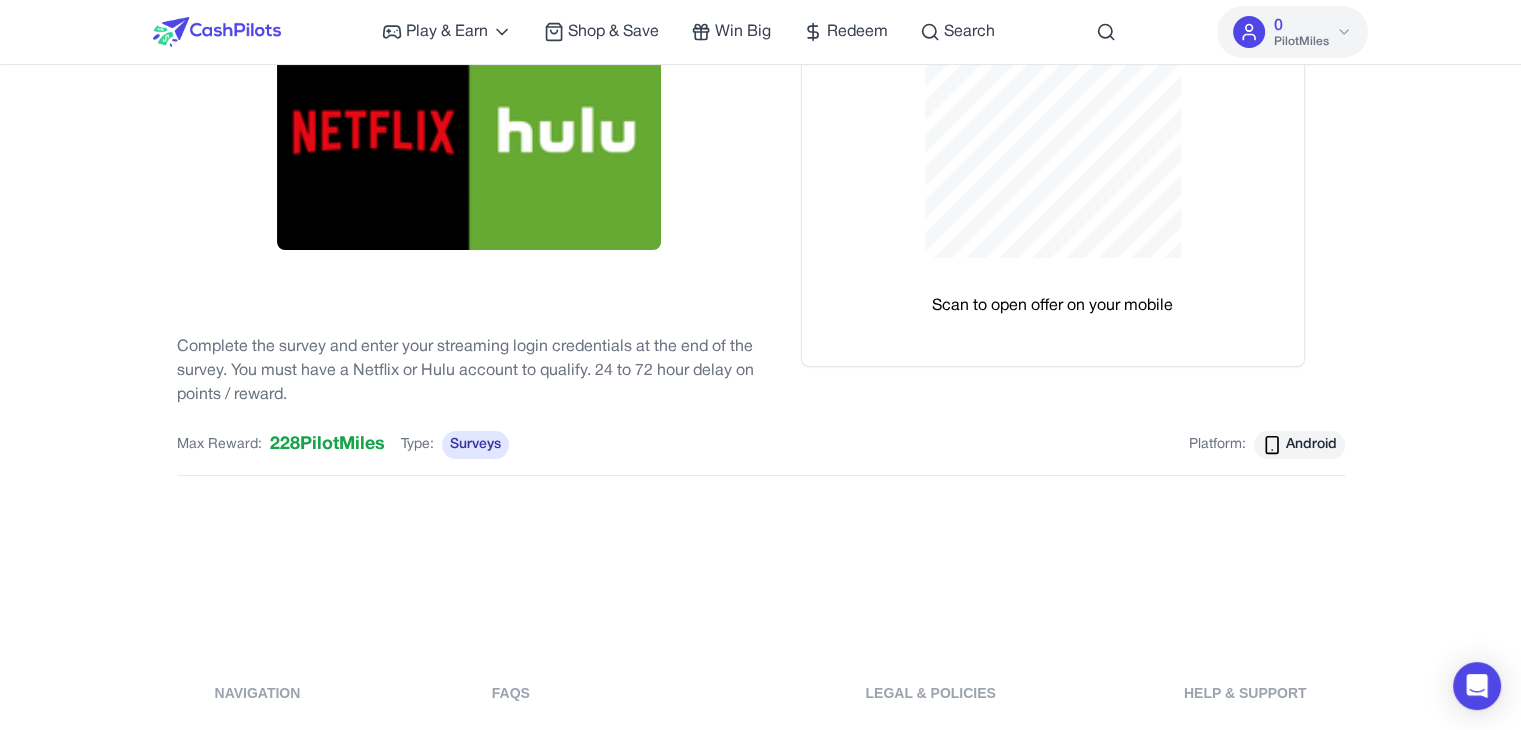 scroll, scrollTop: 400, scrollLeft: 0, axis: vertical 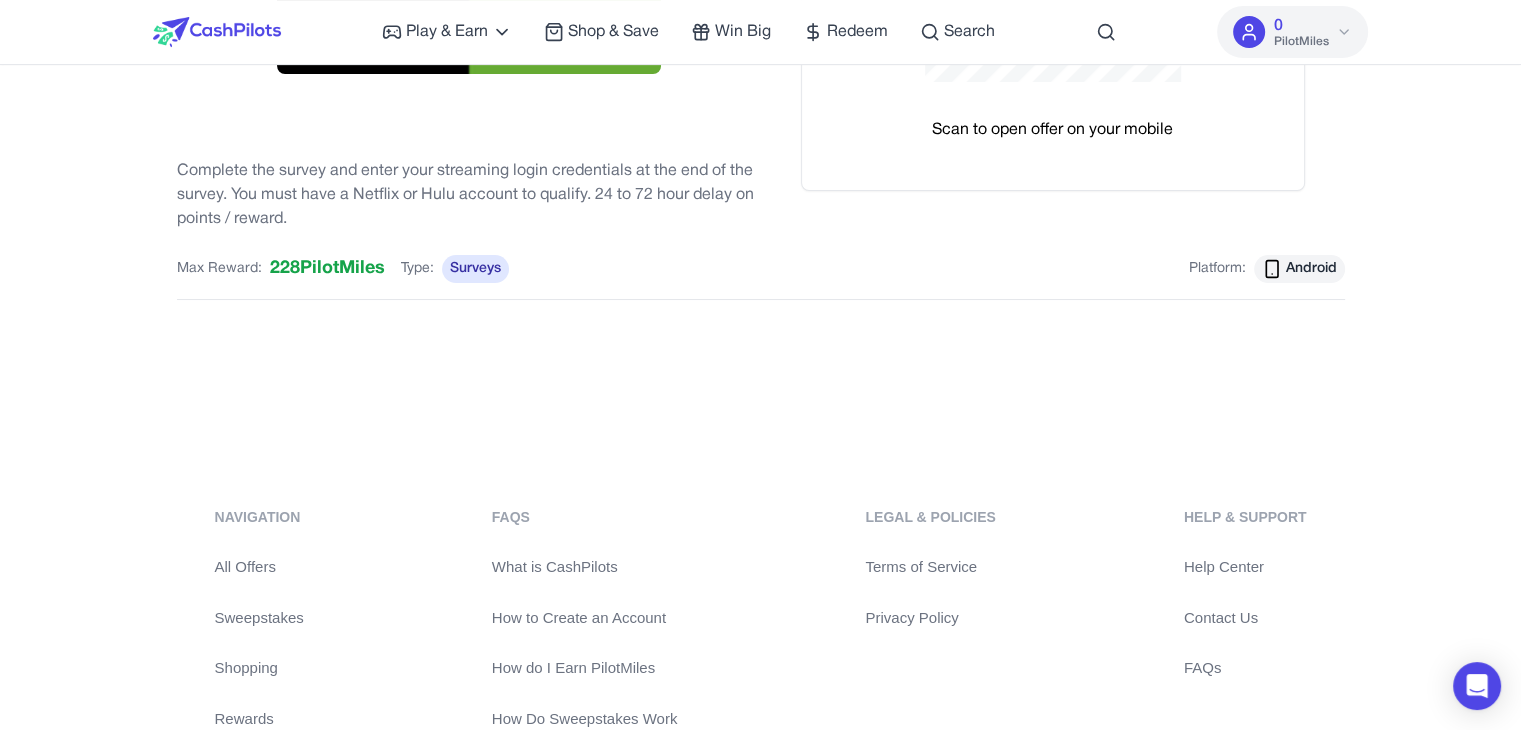 click on "Max Reward: 228  PilotMiles Type: Surveys Platform: Android" at bounding box center [761, 277] 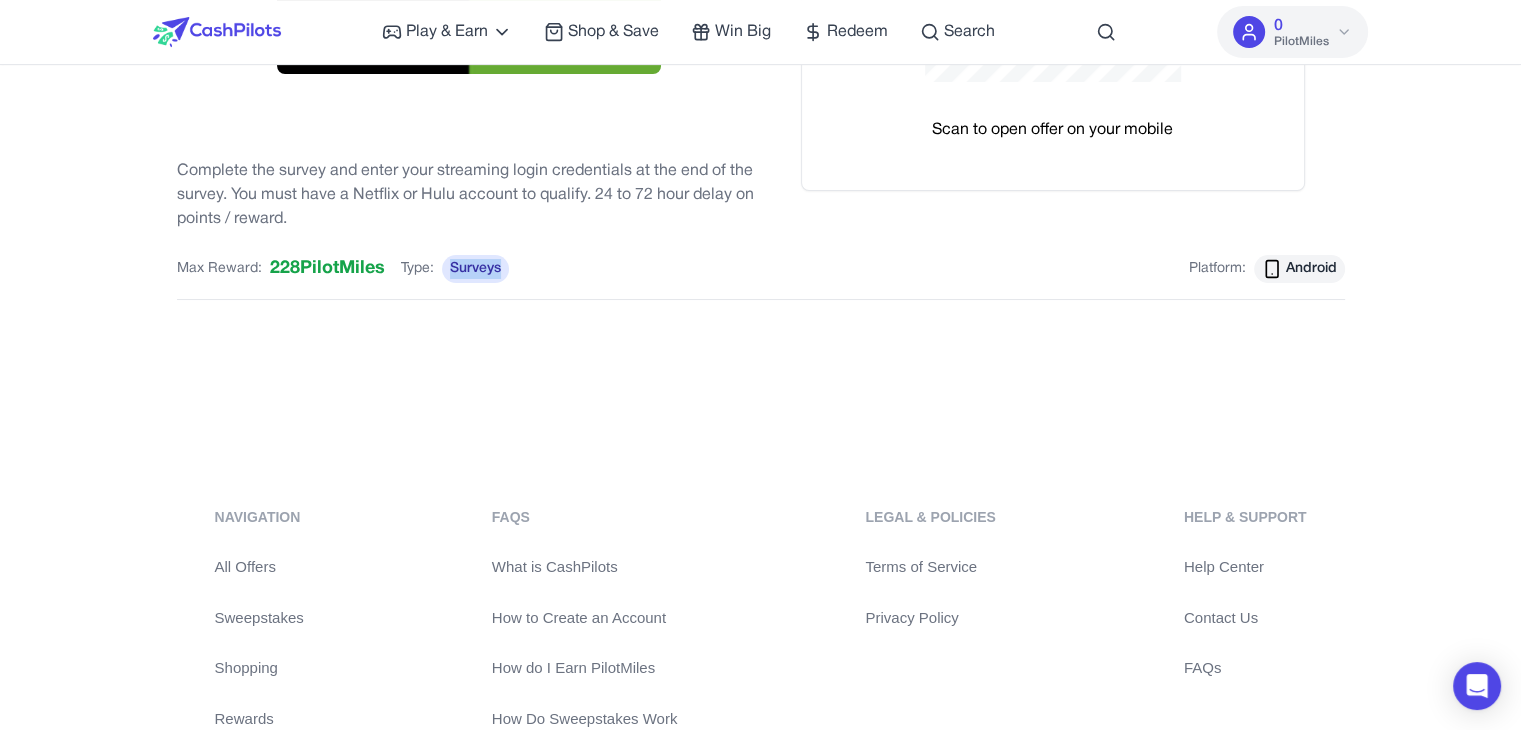 click on "Surveys" at bounding box center (475, 269) 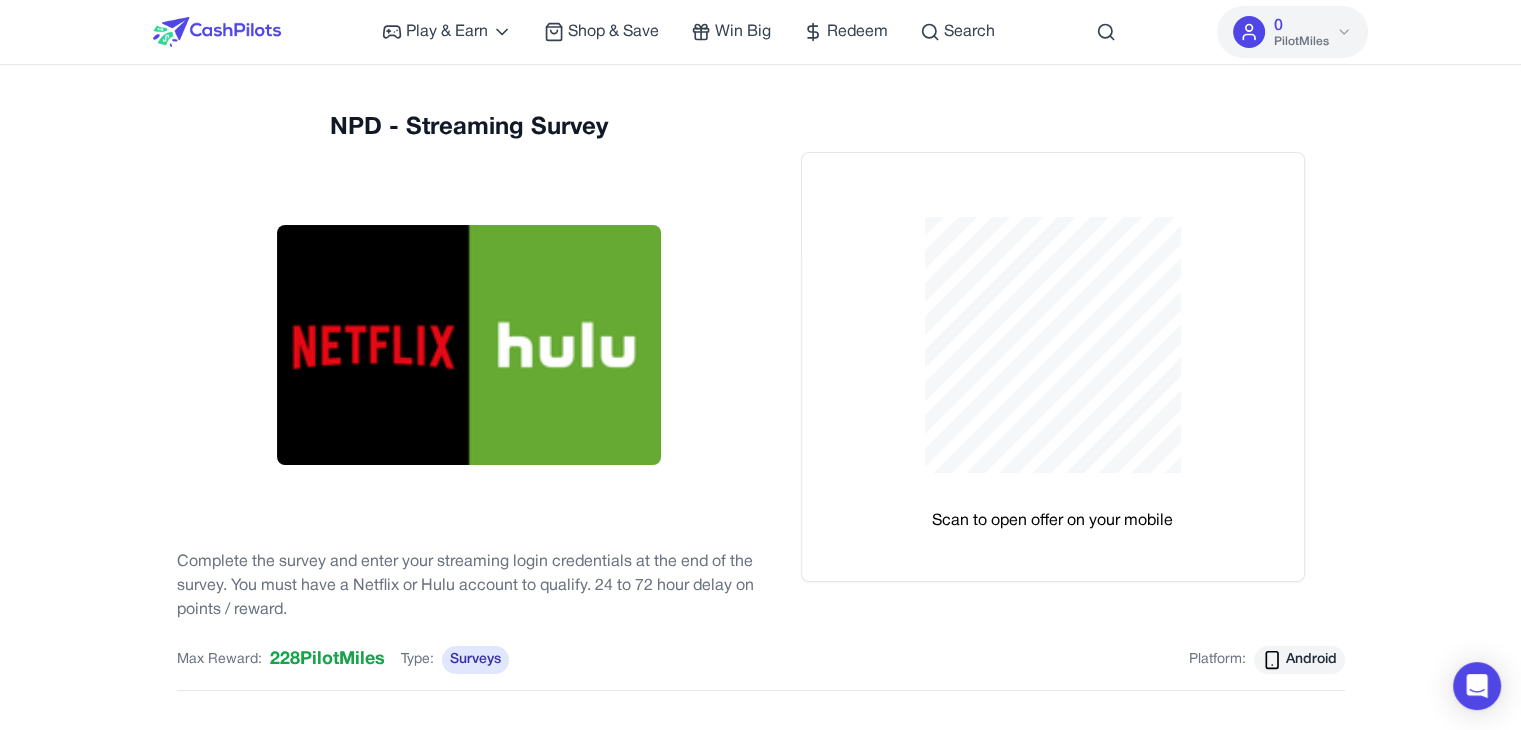 scroll, scrollTop: 0, scrollLeft: 0, axis: both 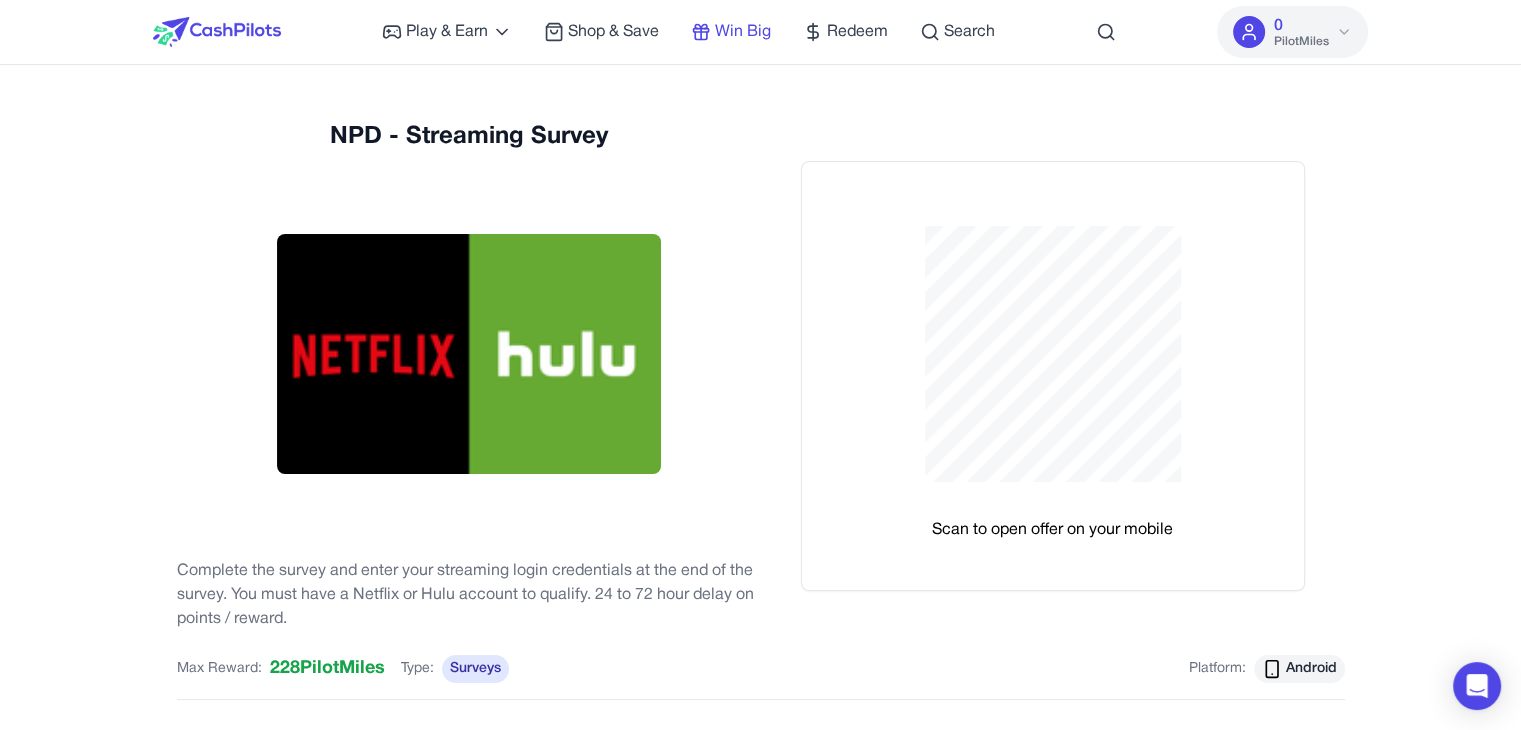 click on "Win Big" at bounding box center [743, 32] 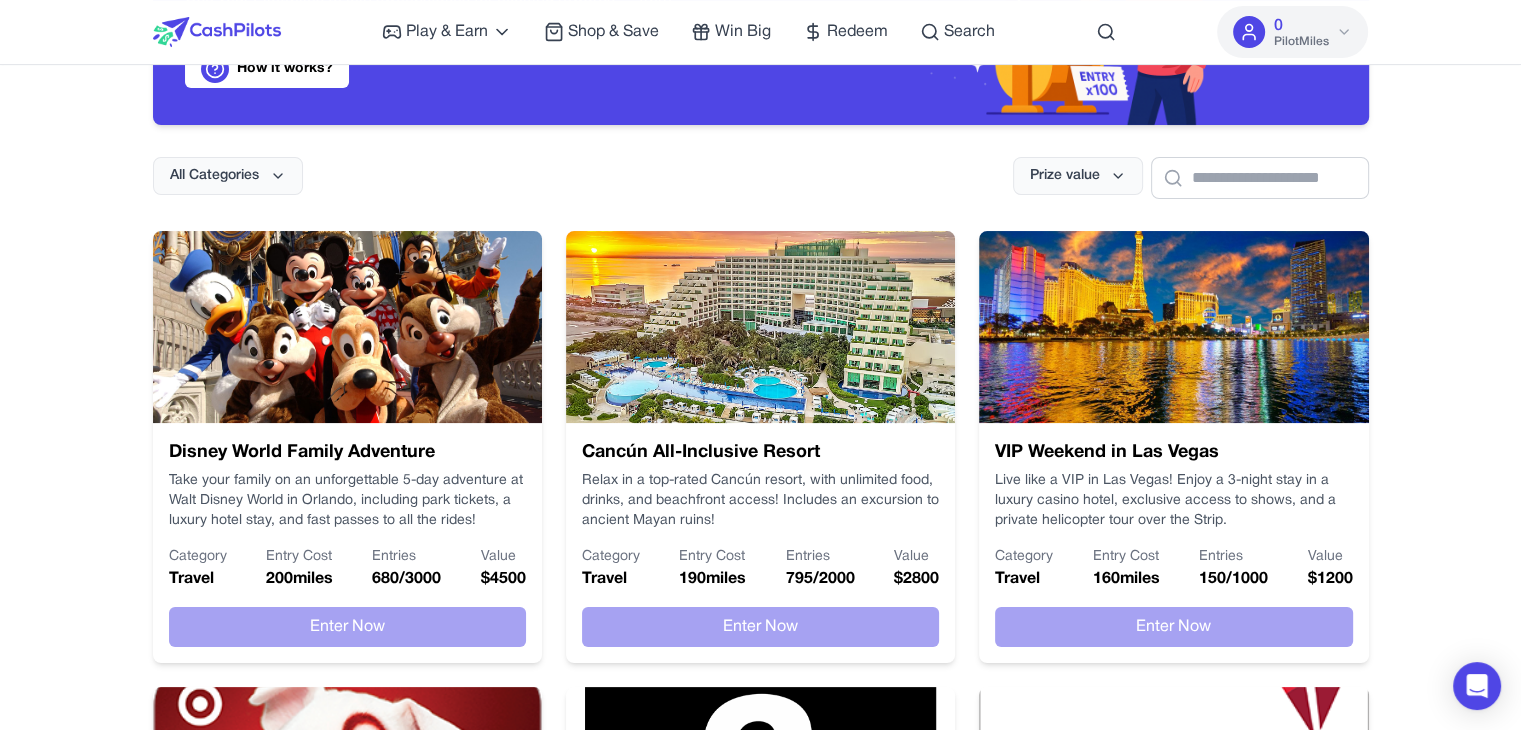 scroll, scrollTop: 200, scrollLeft: 0, axis: vertical 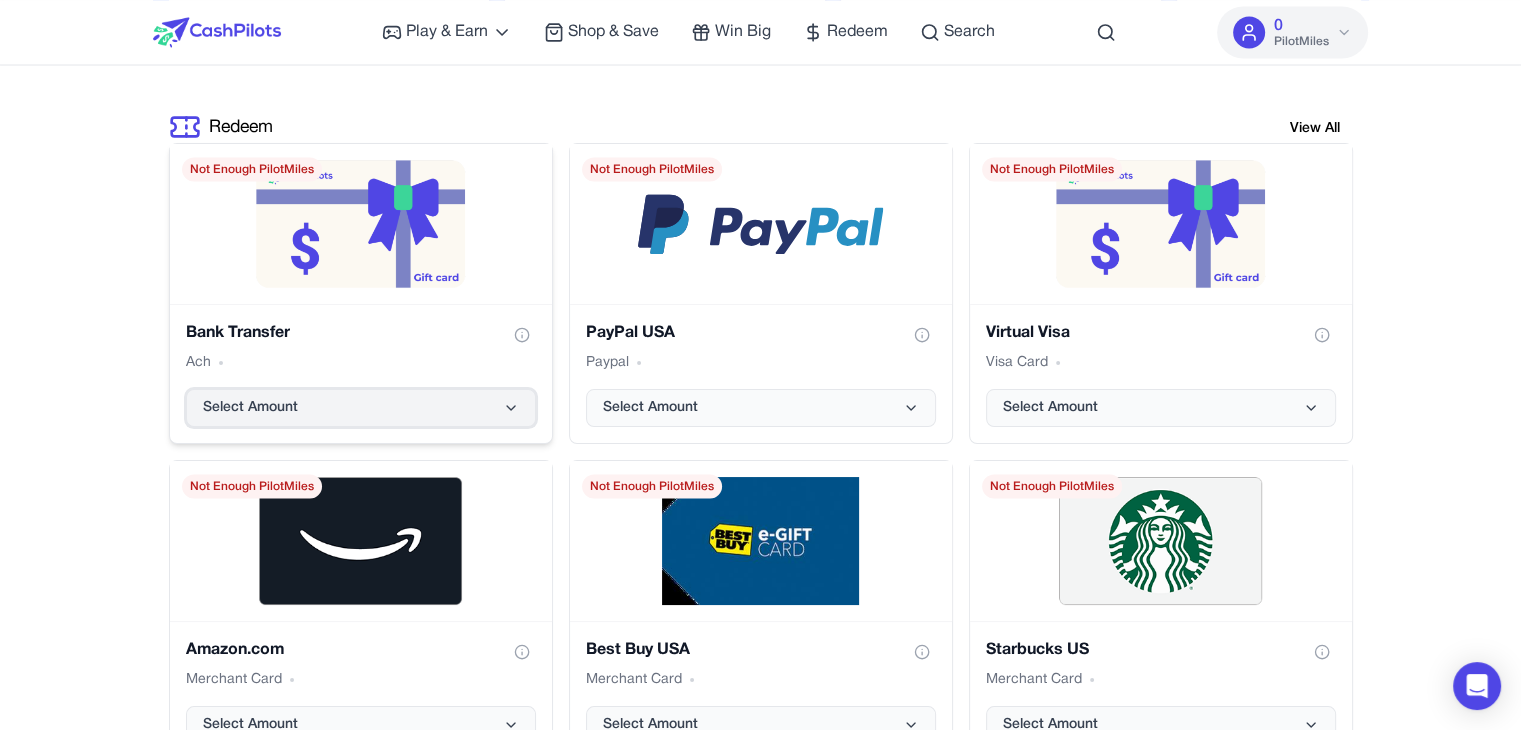 click on "Select Amount" at bounding box center (361, 408) 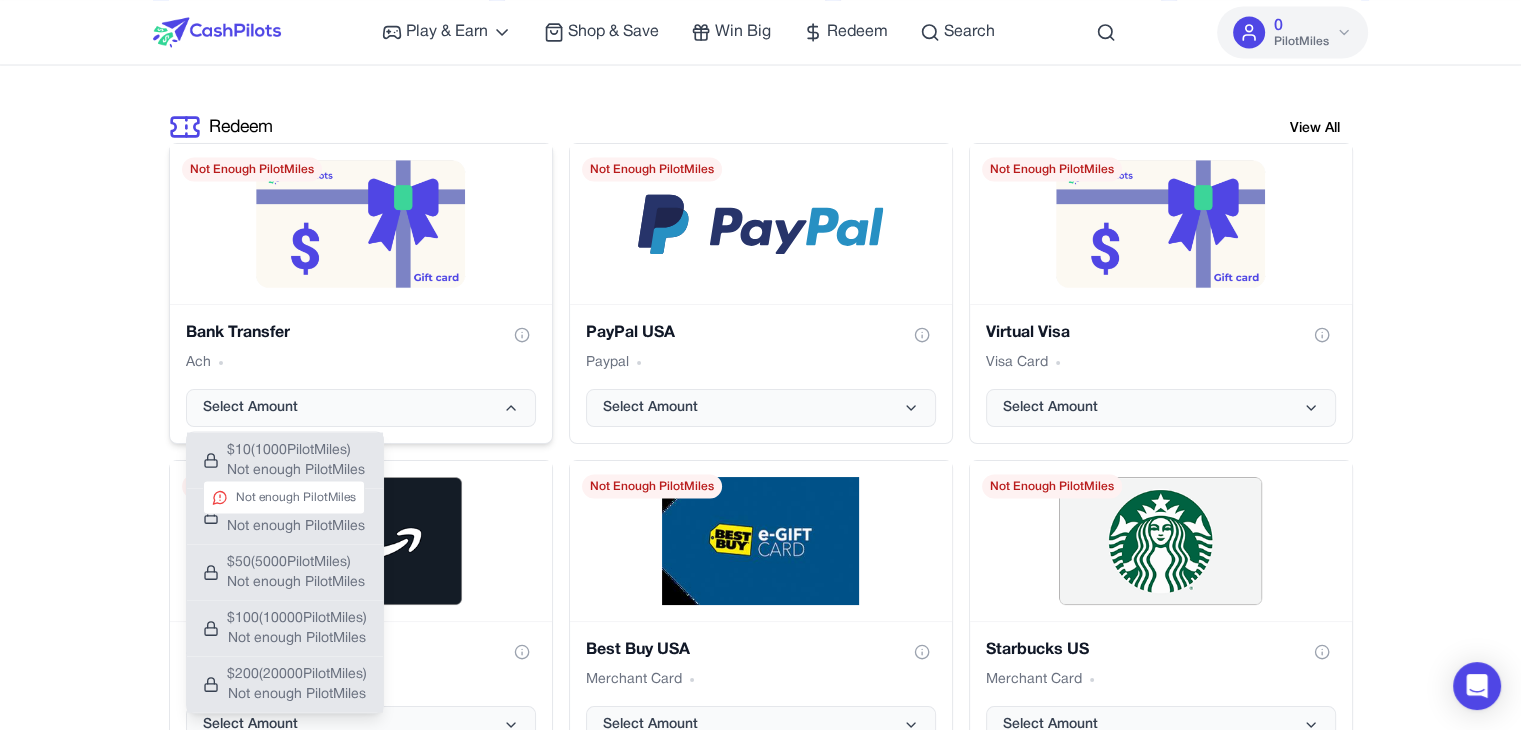 click on "$ 10  ( 1000  PilotMiles)" at bounding box center [296, 450] 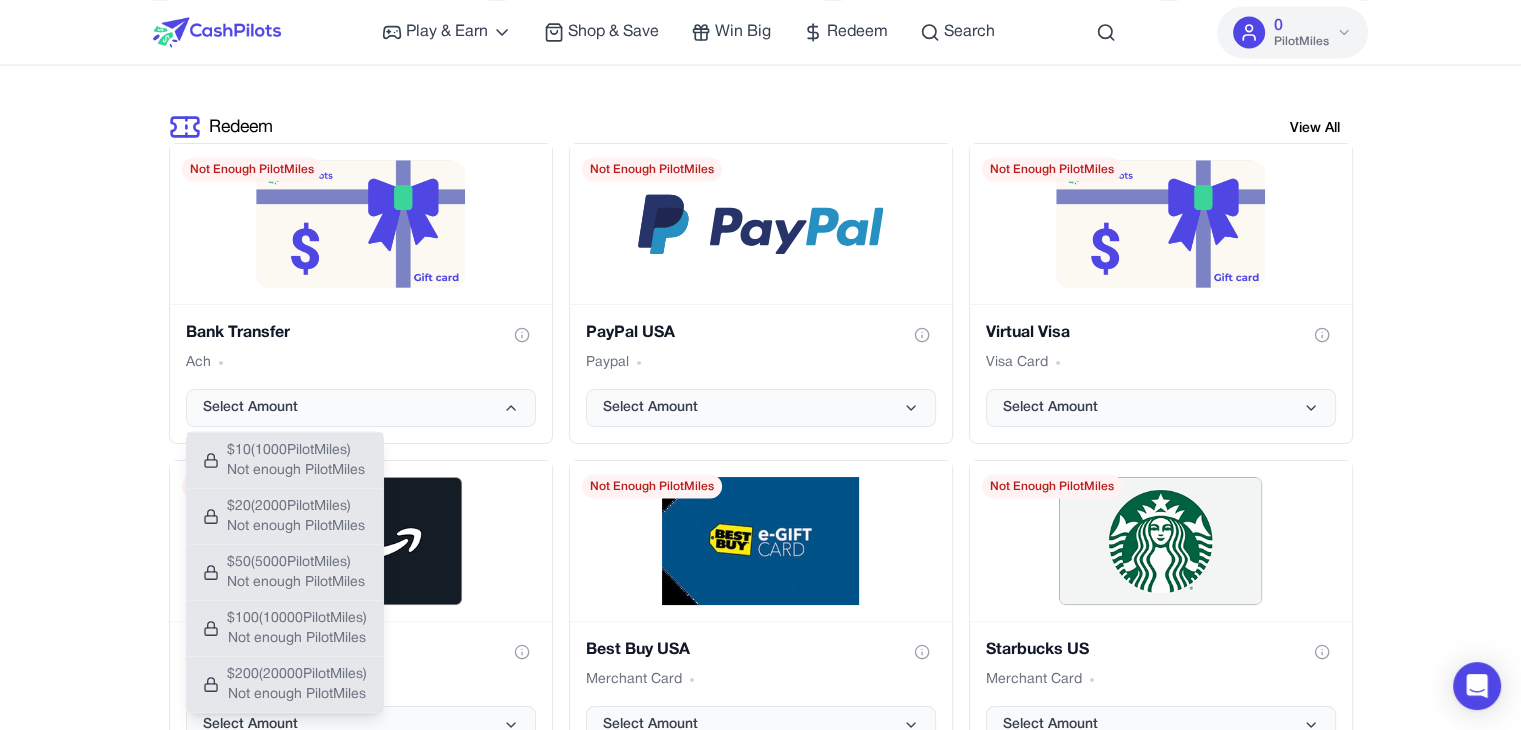 drag, startPoint x: 3, startPoint y: 393, endPoint x: 17, endPoint y: 400, distance: 15.652476 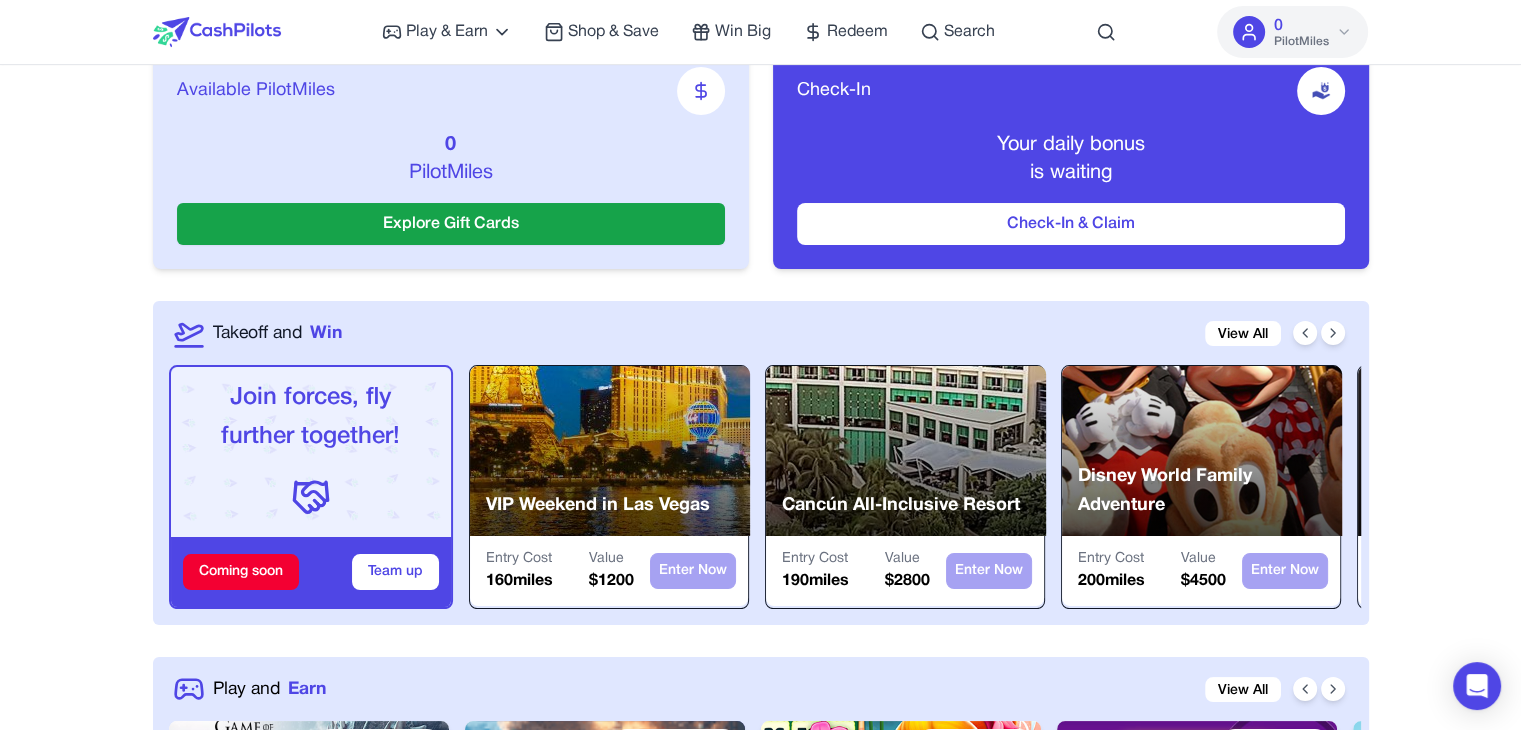 scroll, scrollTop: 0, scrollLeft: 0, axis: both 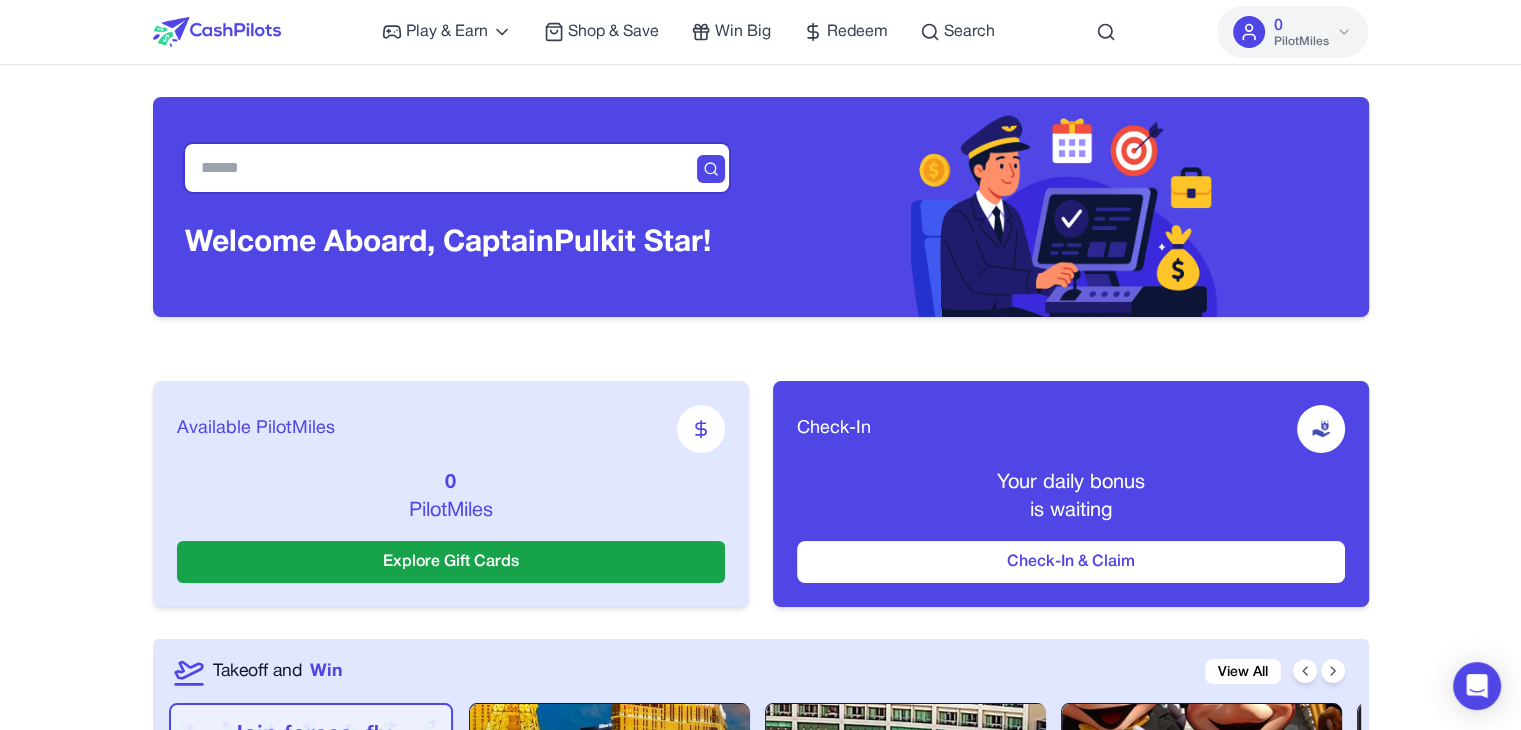click at bounding box center (457, 168) 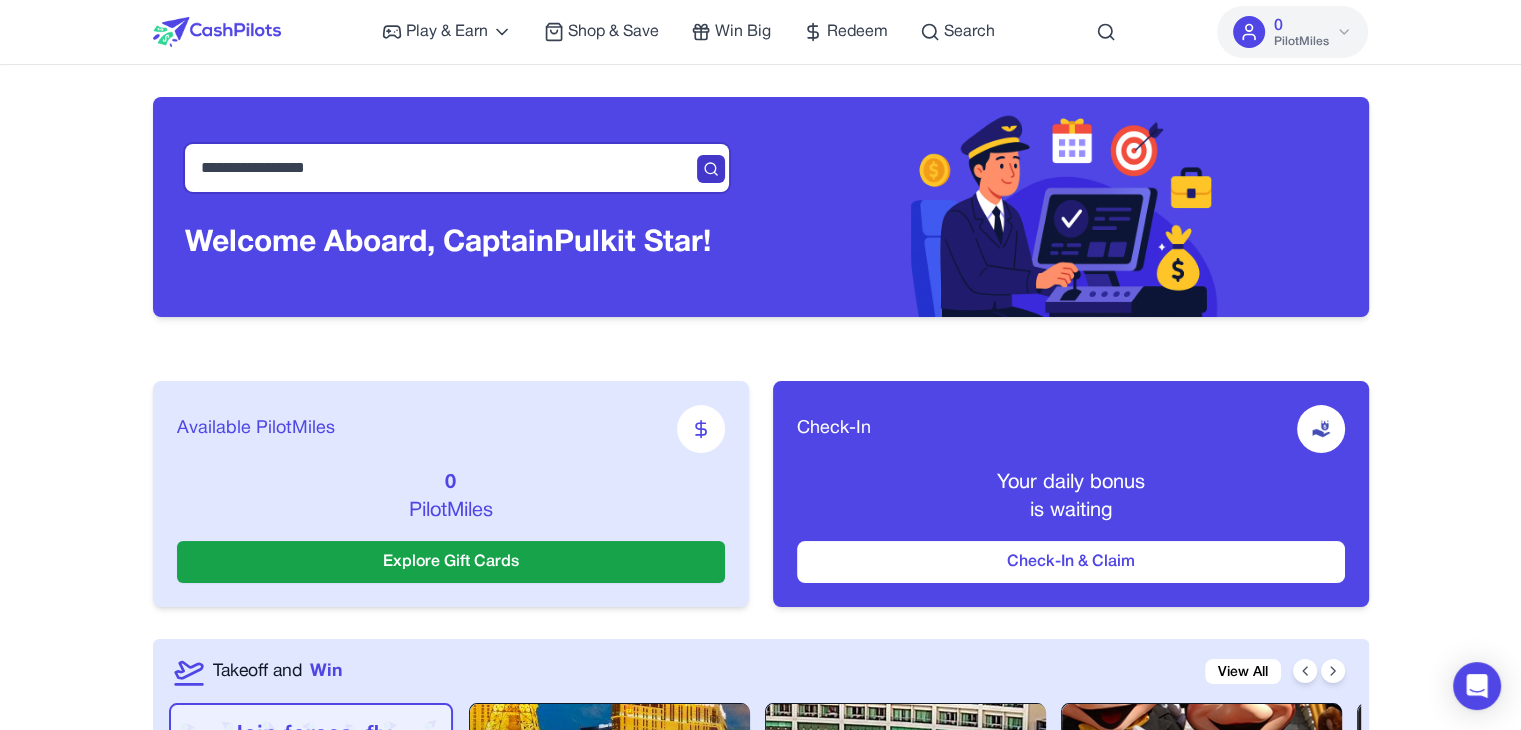 type on "**********" 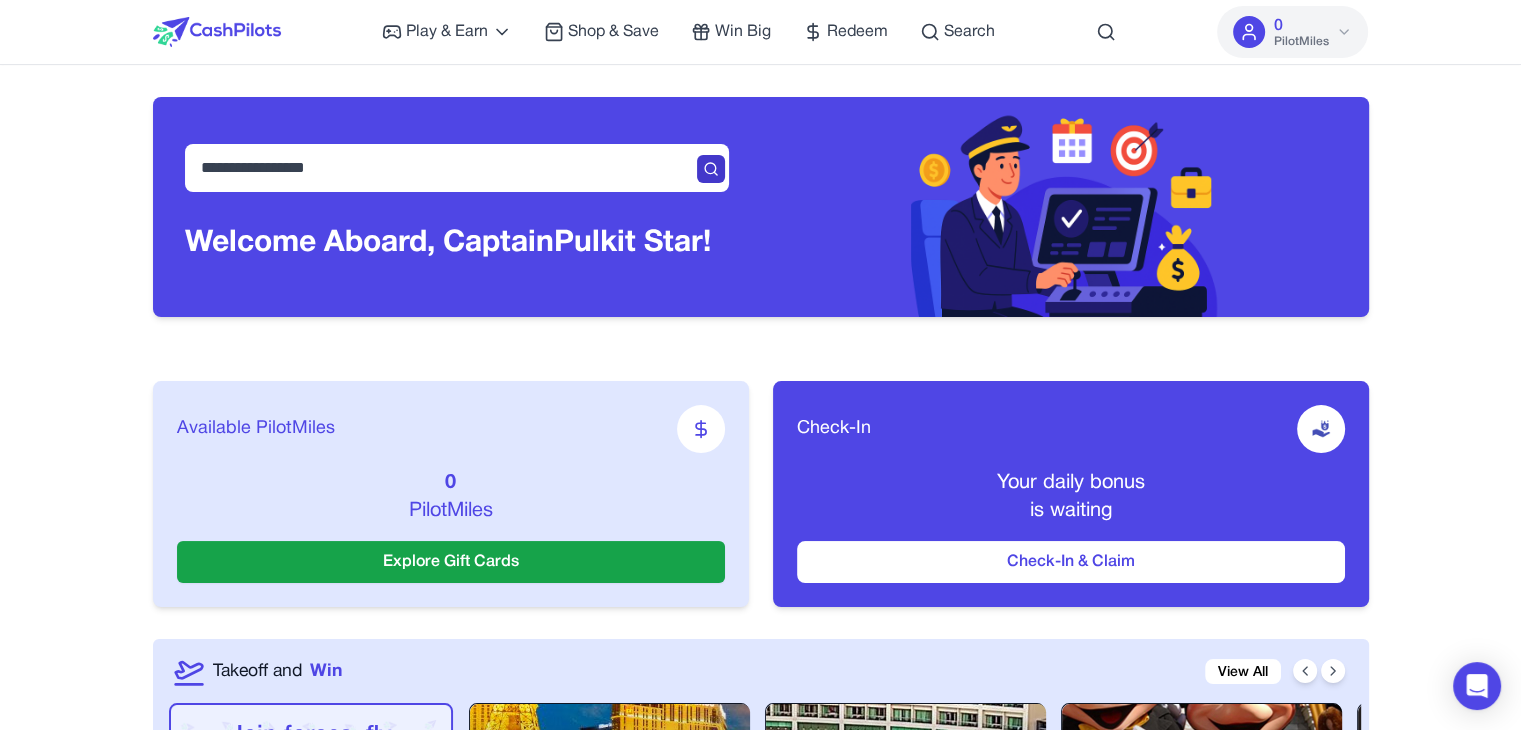 click at bounding box center [711, 169] 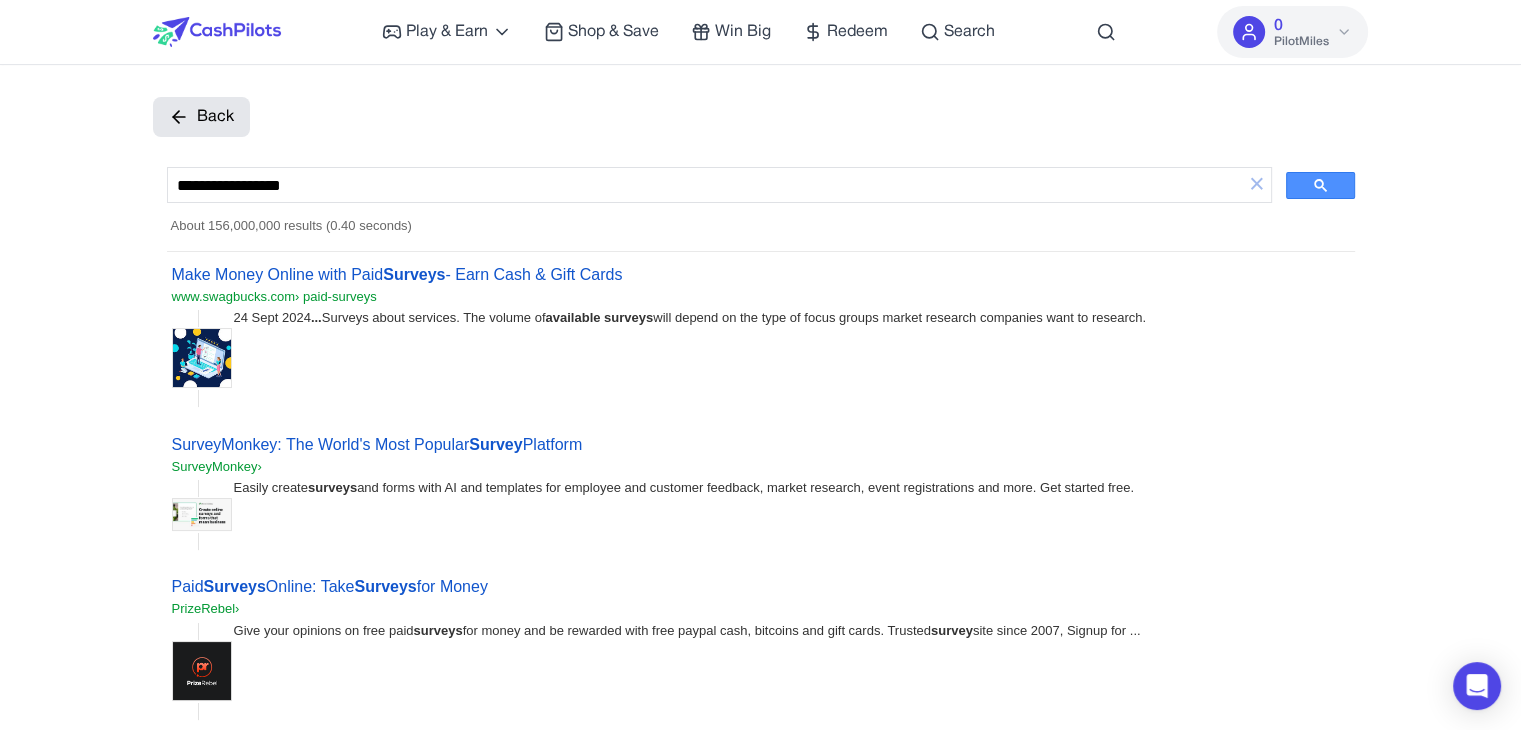 click on "Make Money Online with Paid  Surveys  - Earn Cash & Gift Cards" at bounding box center (397, 274) 